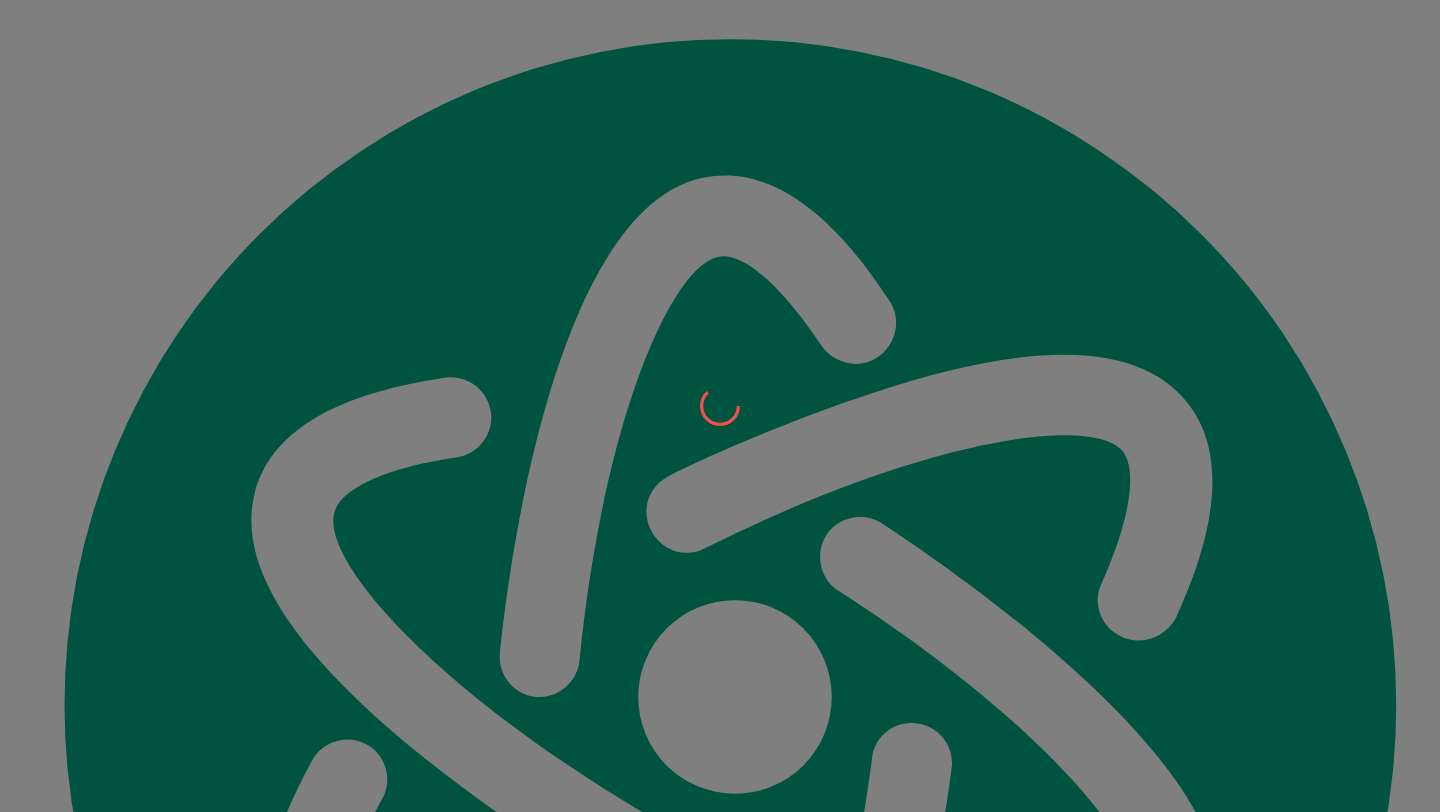 scroll, scrollTop: 0, scrollLeft: 0, axis: both 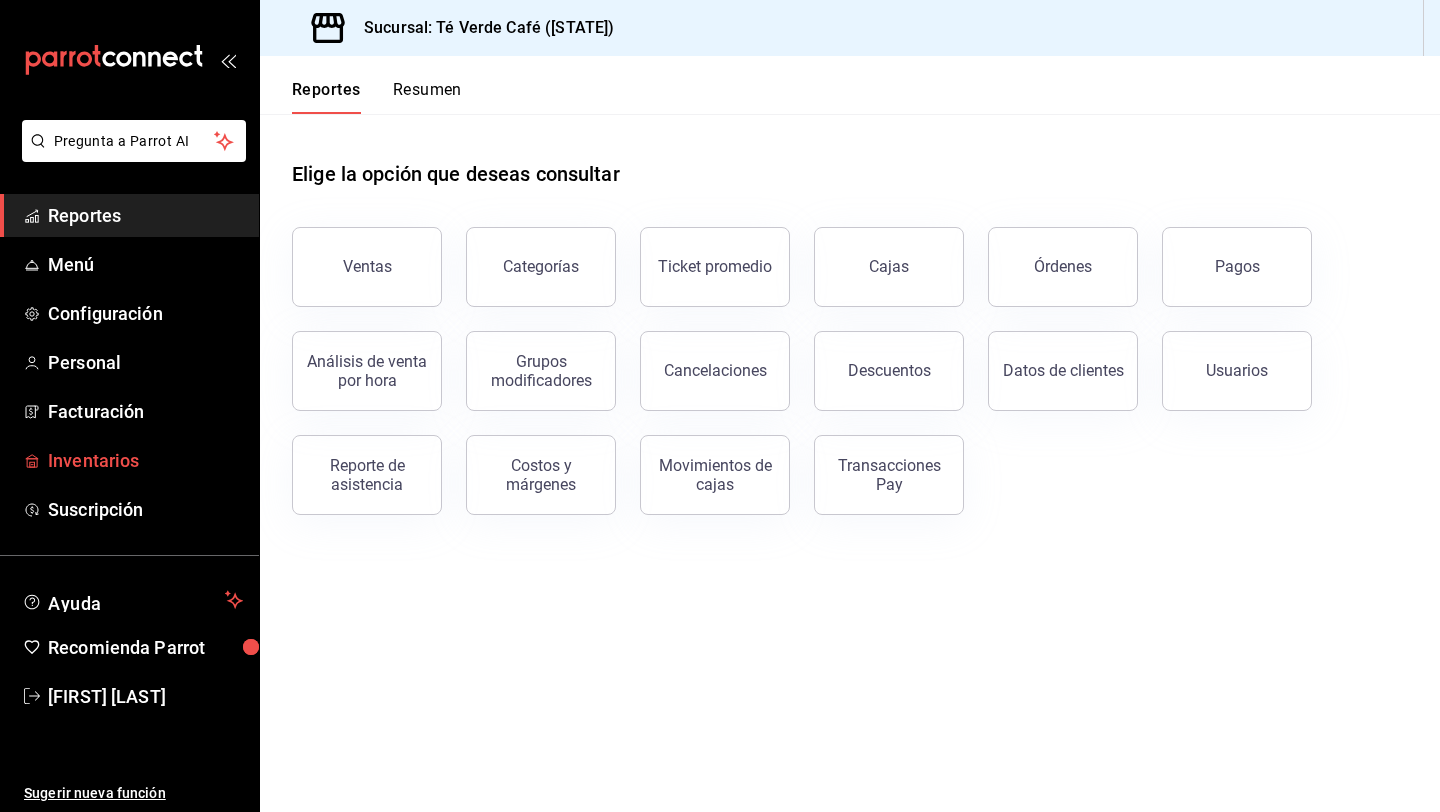 click on "Inventarios" at bounding box center (145, 460) 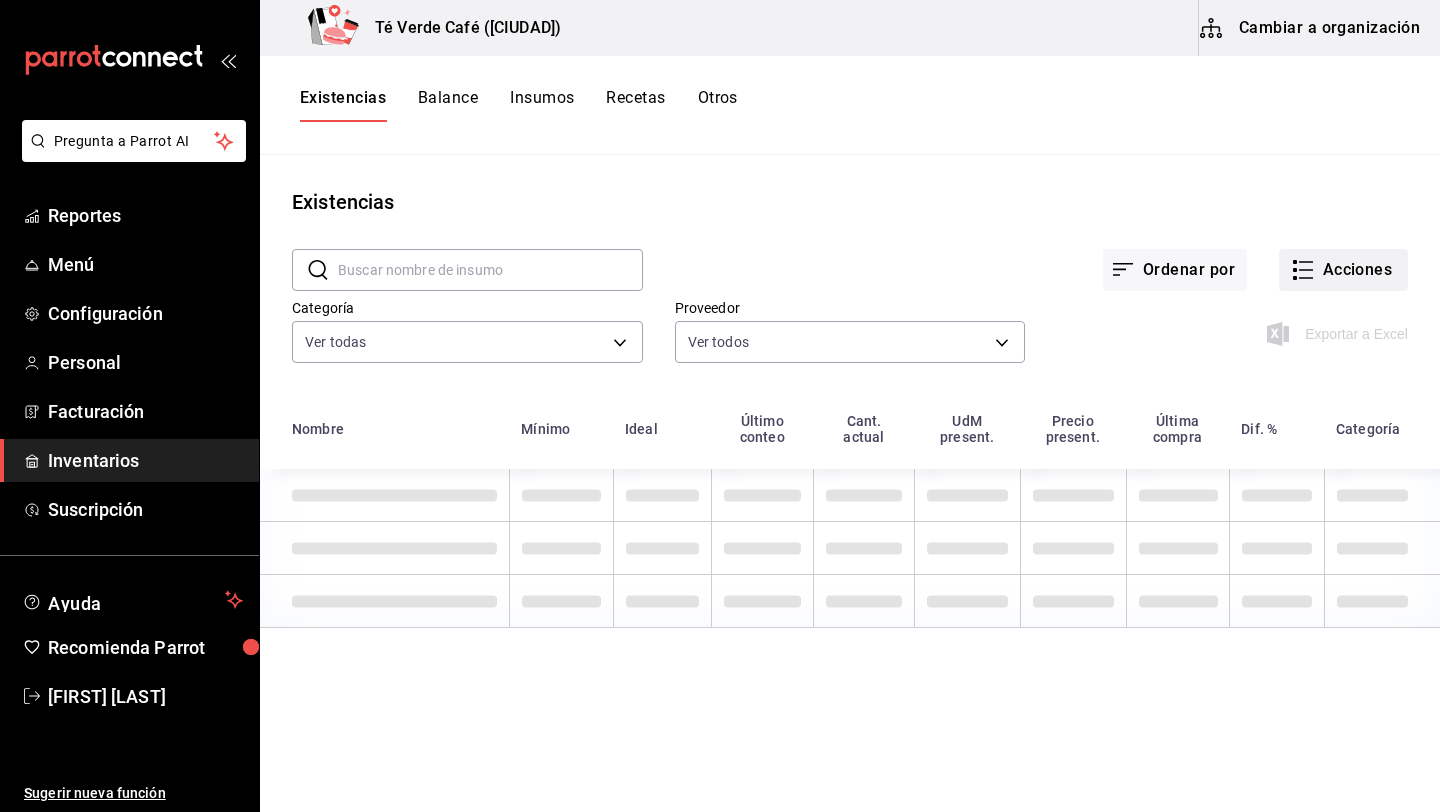click on "Acciones" at bounding box center [1343, 270] 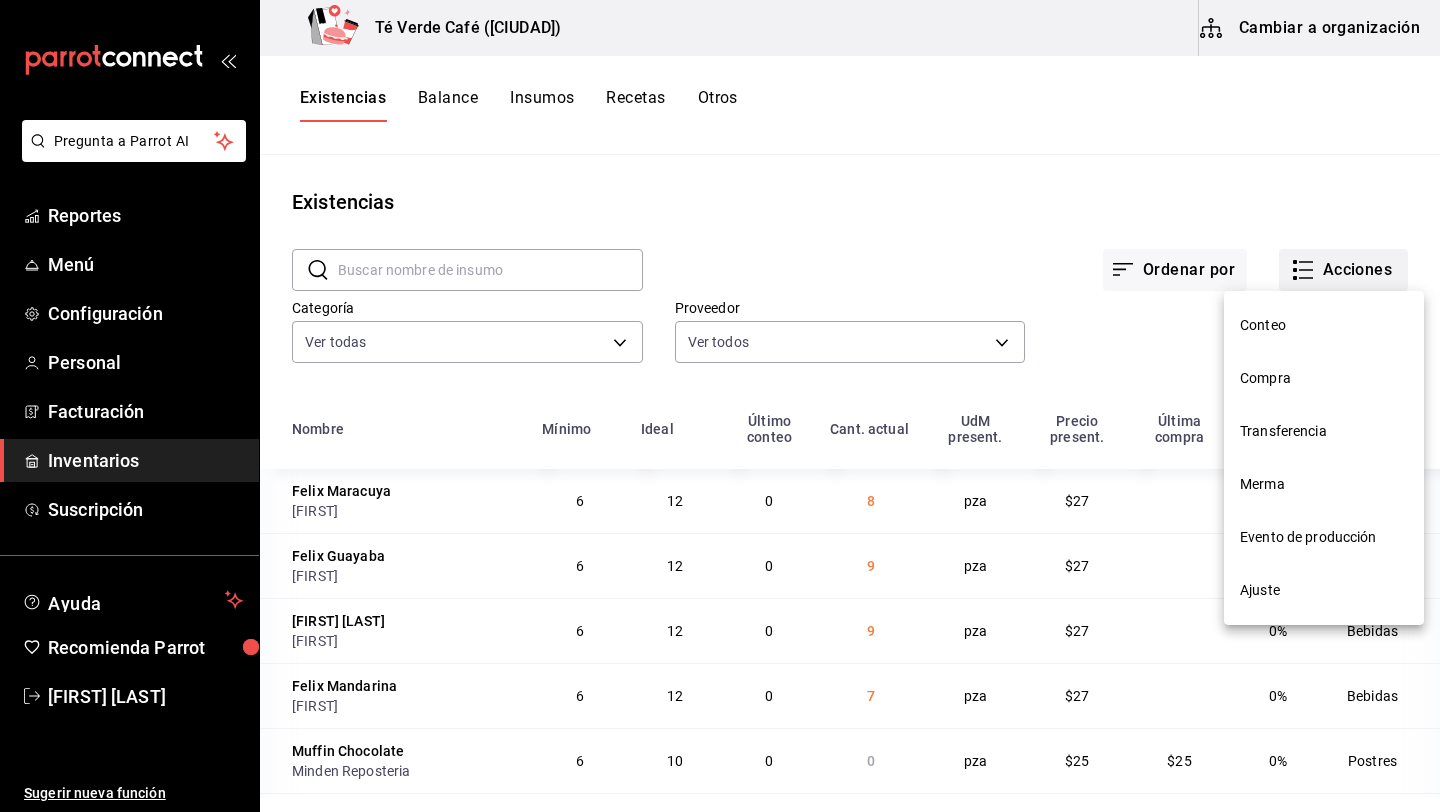 click at bounding box center [720, 406] 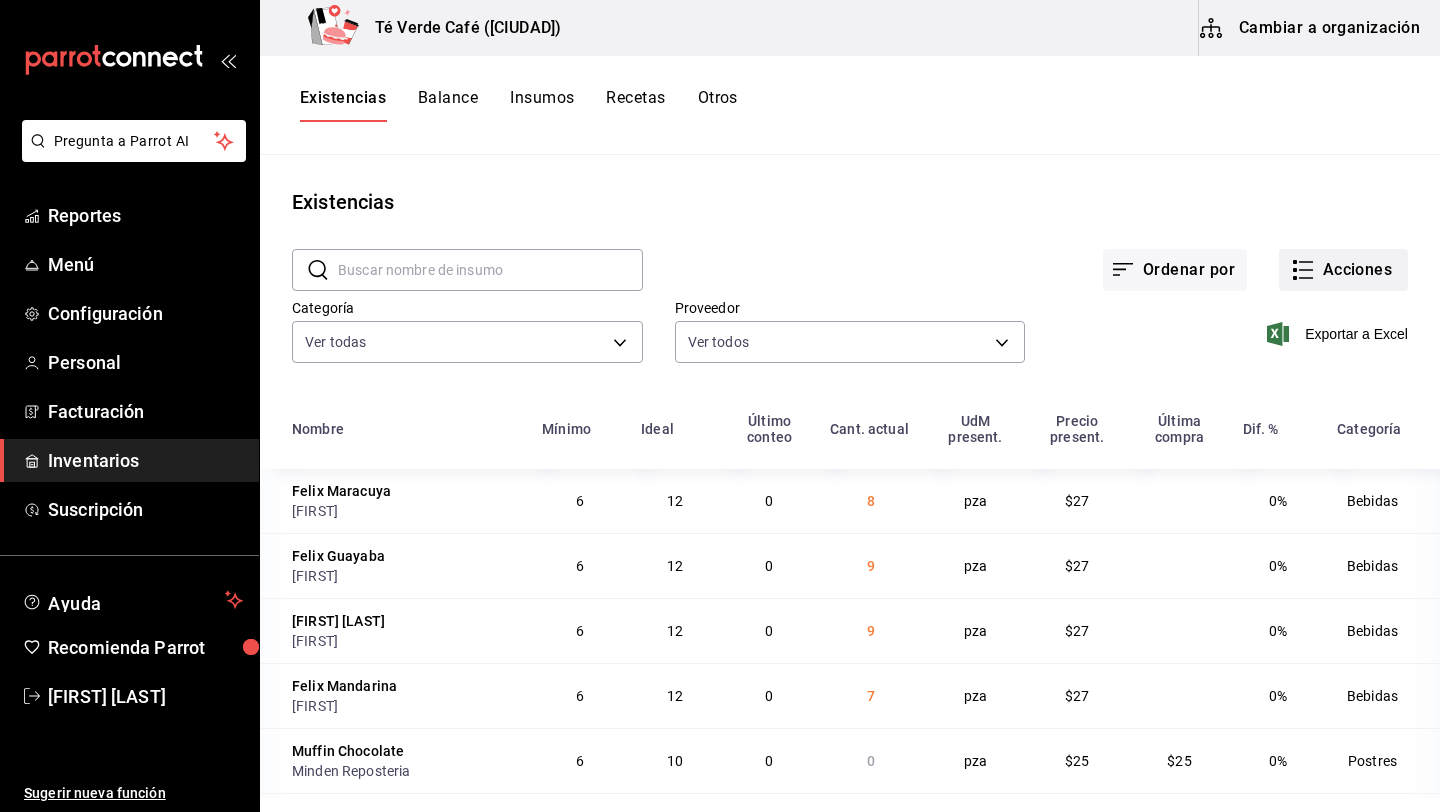 click on "Acciones" at bounding box center [1343, 270] 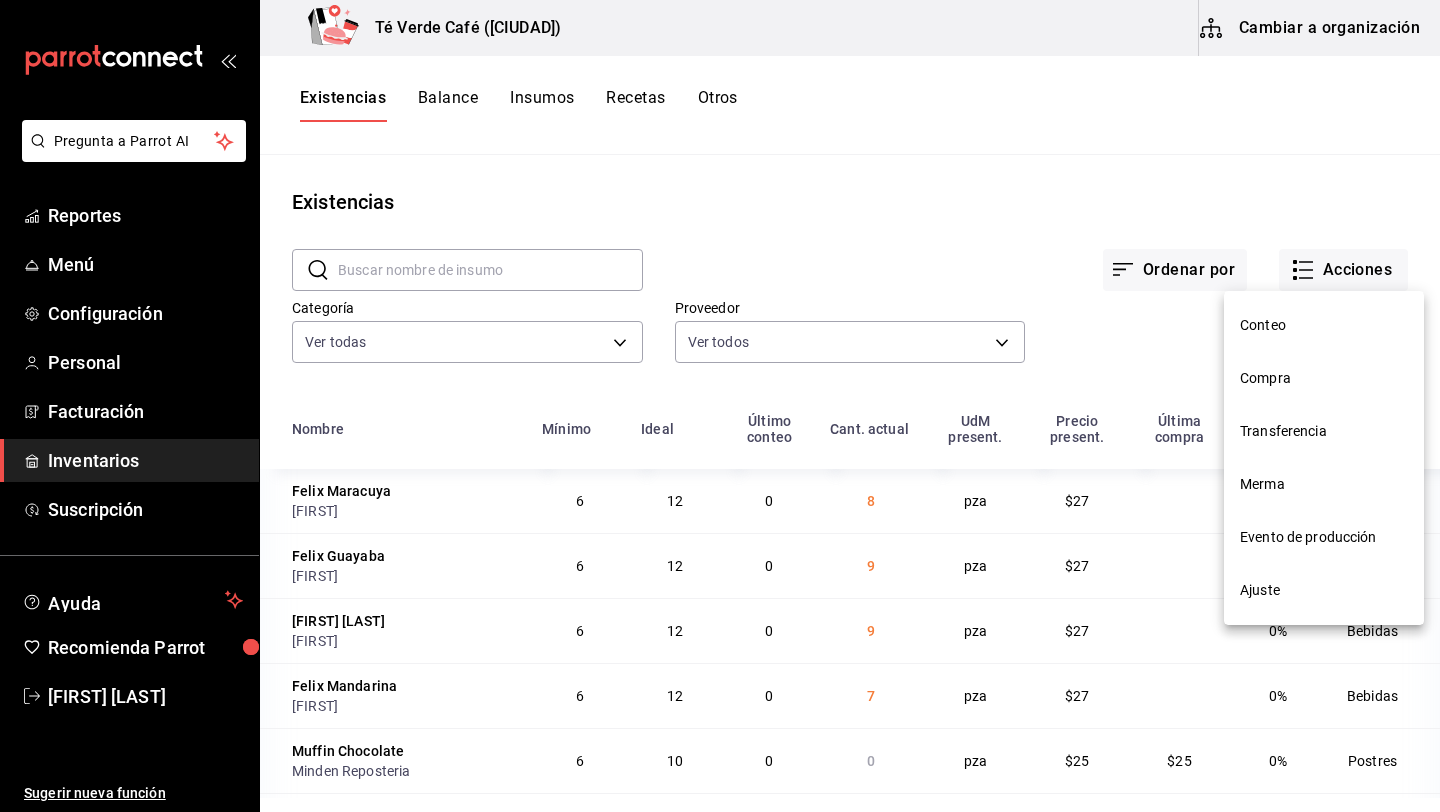 click on "Compra" at bounding box center [1324, 378] 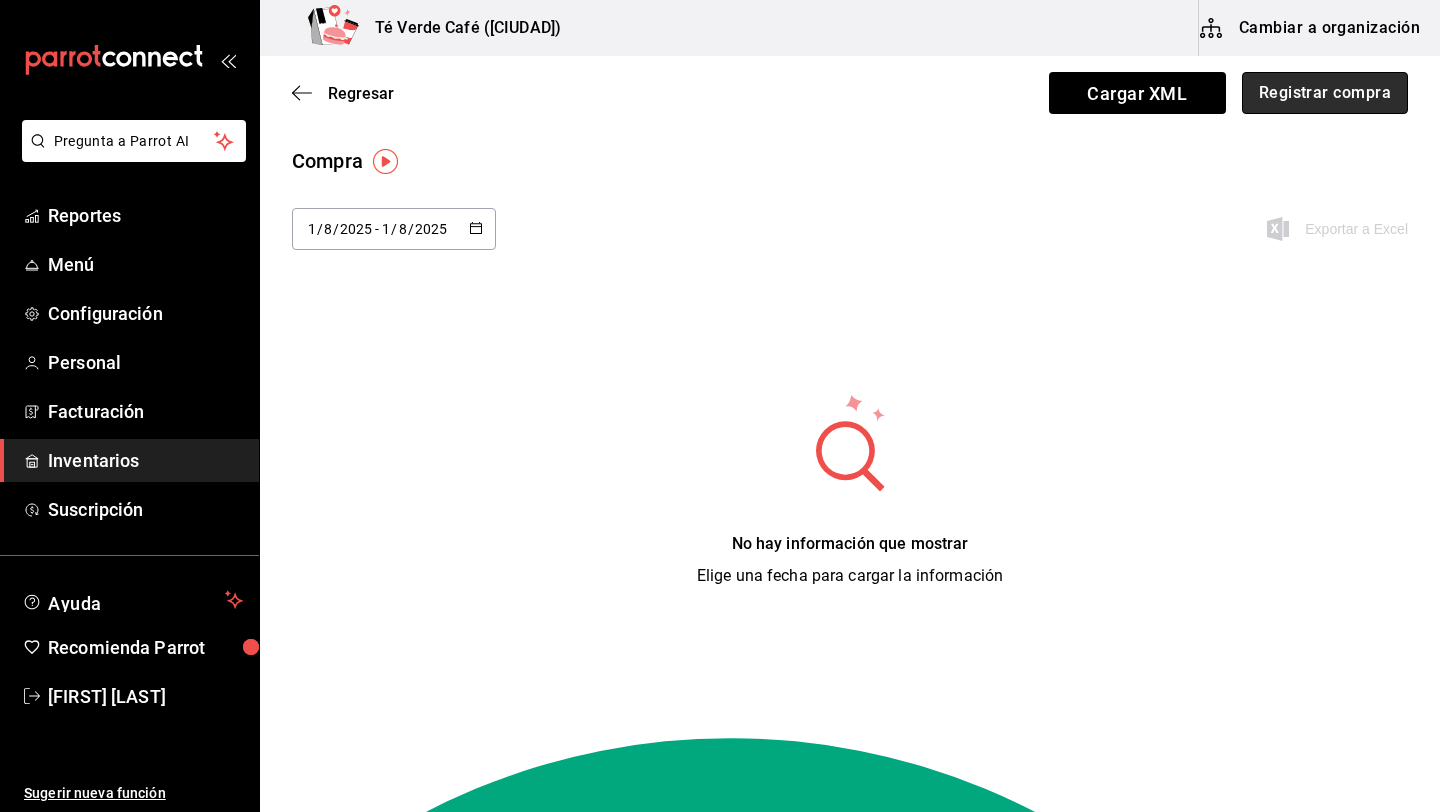 click on "Registrar compra" at bounding box center [1325, 93] 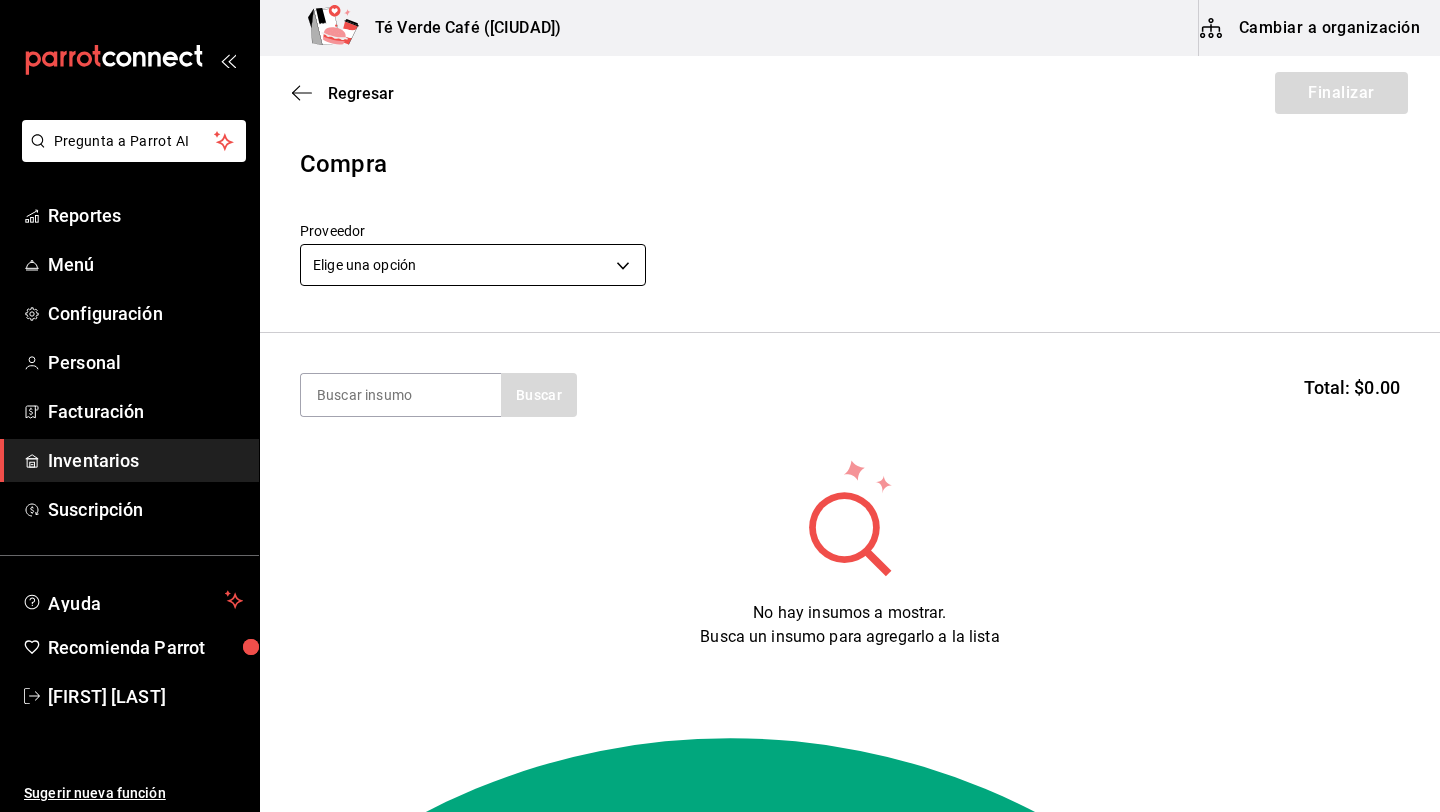 click on "Pregunta a Parrot AI Reportes   Menú   Configuración   Personal   Facturación   Inventarios   Suscripción   Ayuda Recomienda Parrot   [FIRST] [LAST]   Sugerir nueva función   Té Verde Café (Puebla) Cambiar a organización Regresar Finalizar Compra Proveedor Elige una opción default Buscar Total: $[PRICE] No hay insumos a mostrar. Busca un insumo para agregarlo a la lista GANA 1 MES GRATIS EN TU SUSCRIPCIÓN AQUÍ ¿Recuerdas cómo empezó tu restaurante?
Hoy puedes ayudar a un colega a tener el mismo cambio que tú viviste.
Recomienda Parrot directamente desde tu Portal Administrador.
Es fácil y rápido.
🎁 Por cada restaurante que se una, ganas 1 mes gratis. Ver video tutorial Ir a video Pregunta a Parrot AI Reportes   Menú   Configuración   Personal   Facturación   Inventarios   Suscripción   Ayuda Recomienda Parrot   [FIRST] [LAST]   Sugerir nueva función   Visitar centro de ayuda ([PHONE]) [EMAIL] Visitar centro de ayuda ([PHONE]) [EMAIL]" at bounding box center [720, 349] 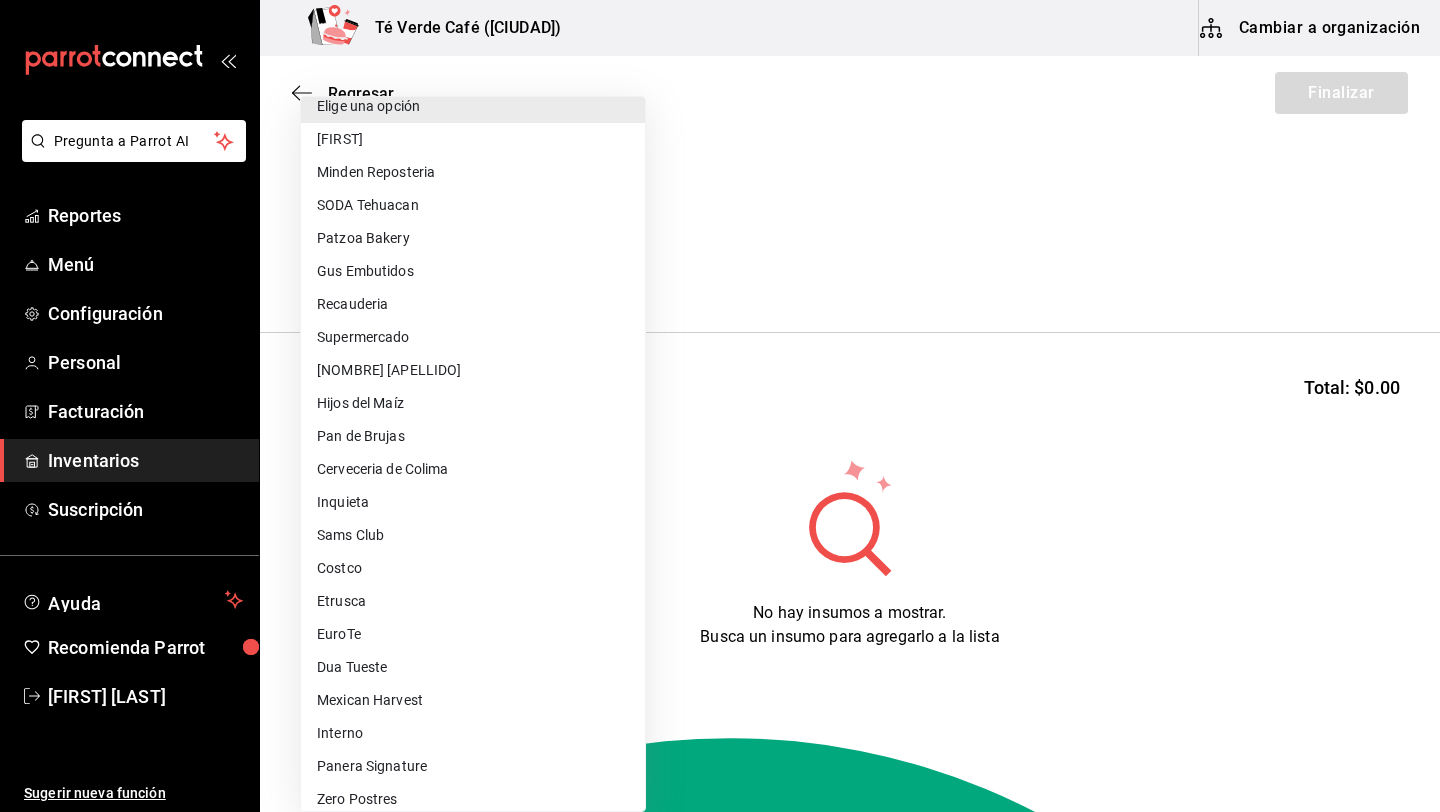 scroll, scrollTop: 0, scrollLeft: 0, axis: both 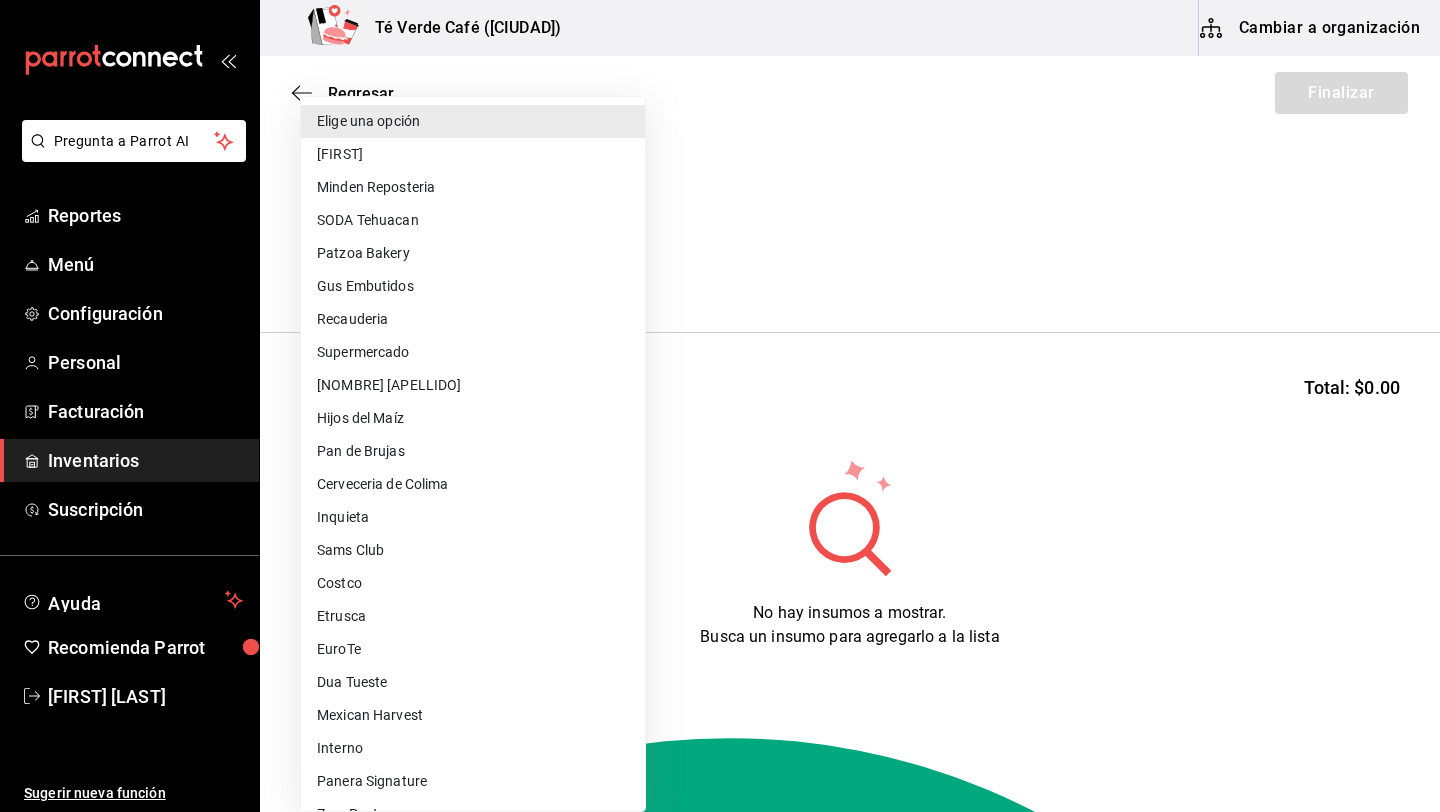 click on "Pan de Brujas" at bounding box center [473, 451] 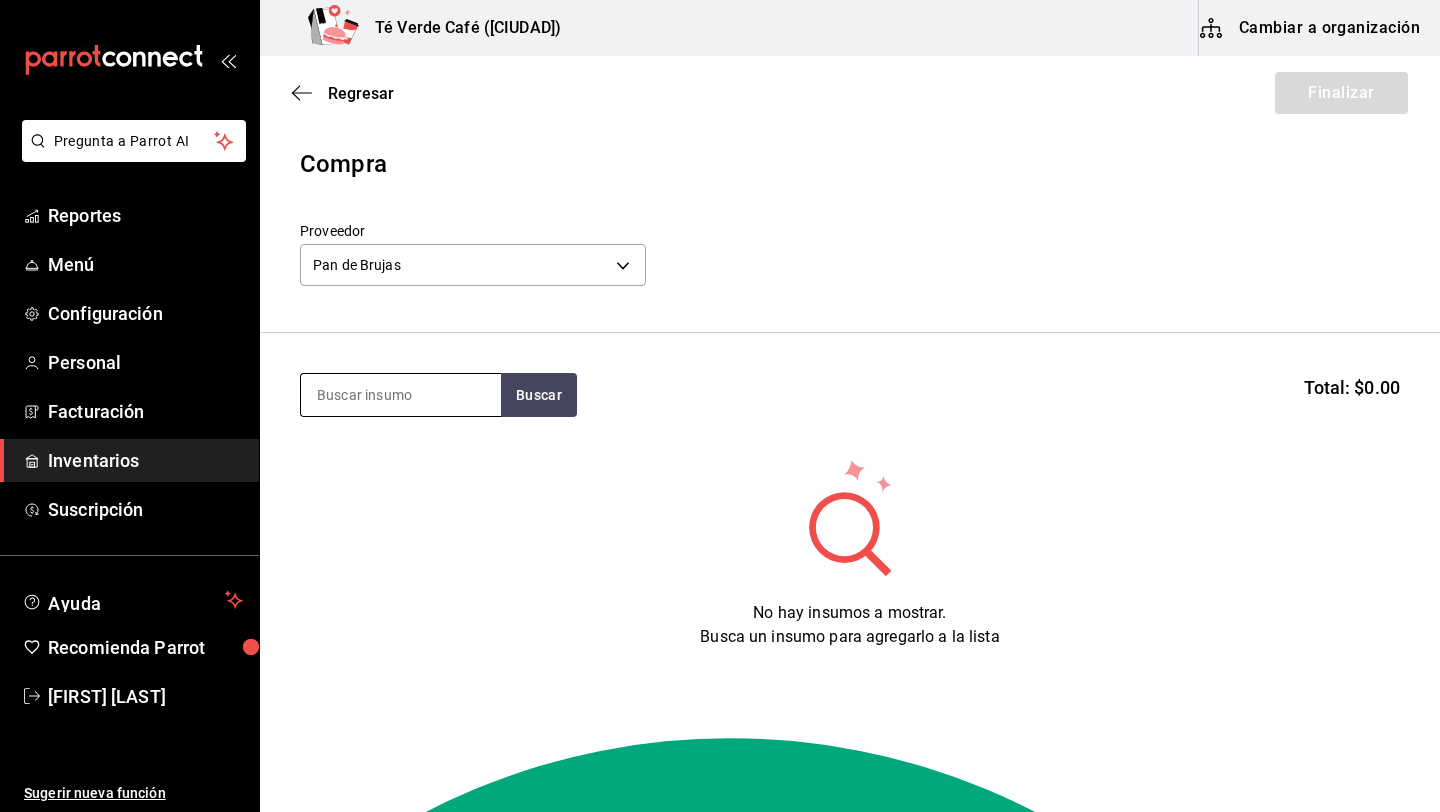 click at bounding box center [401, 395] 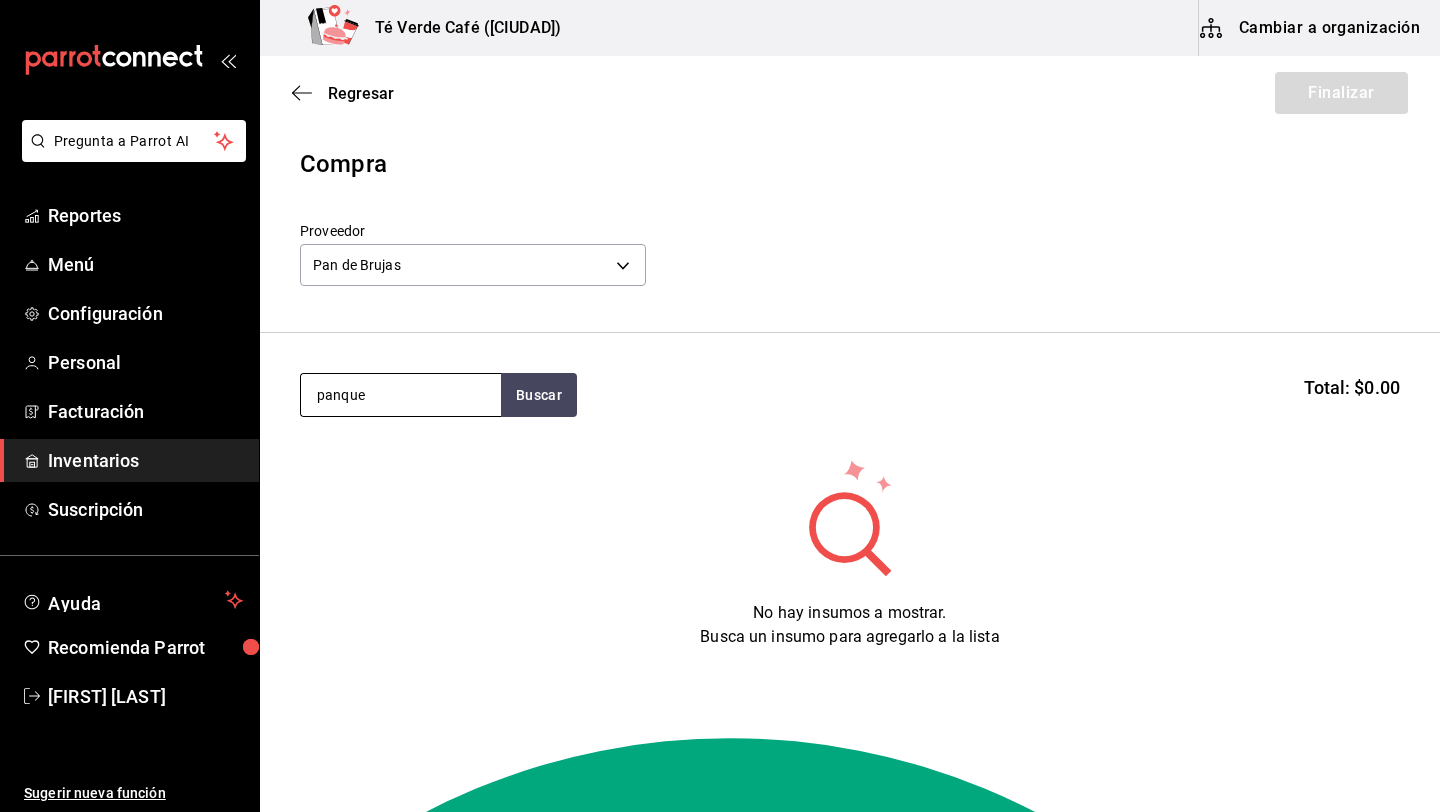 type on "panque" 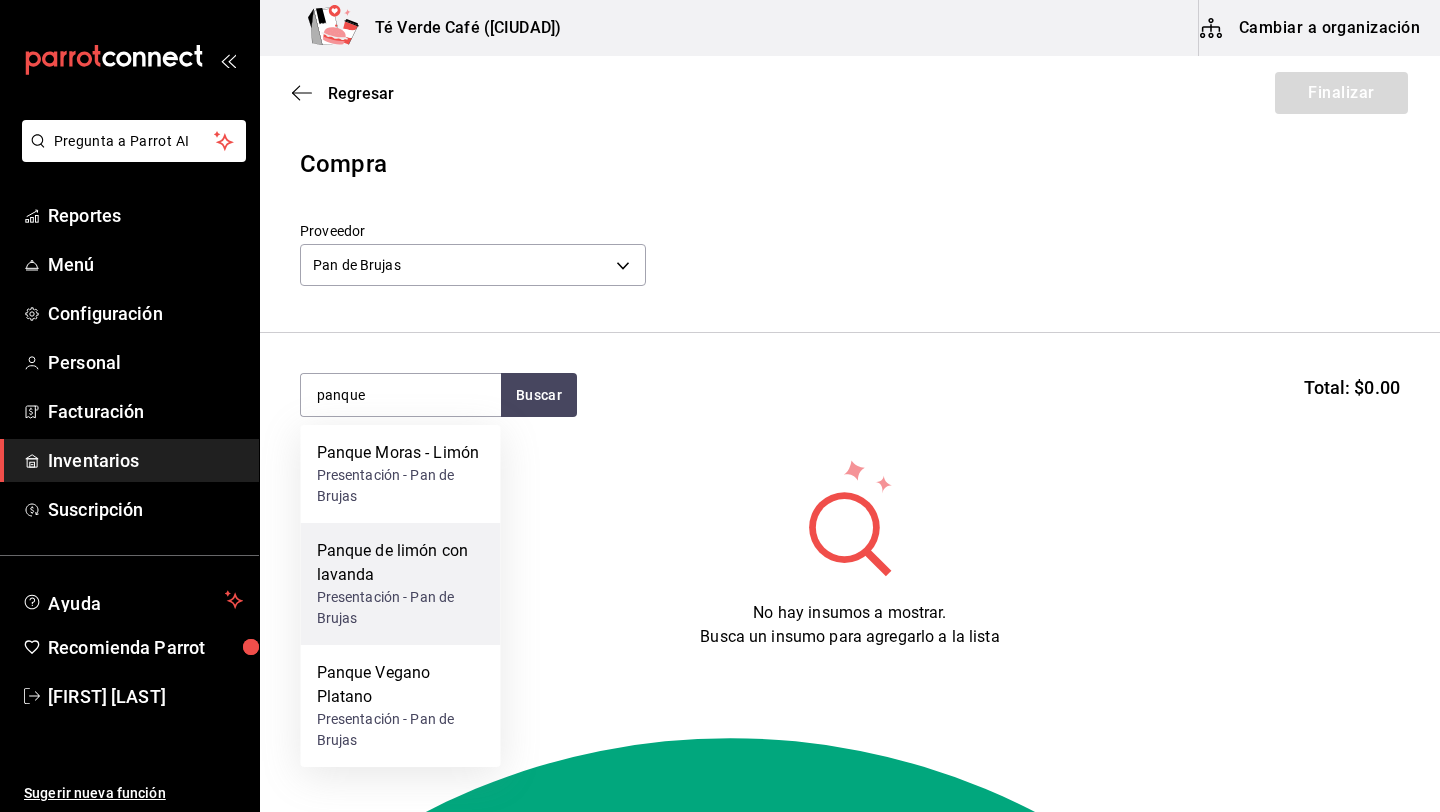click on "Panque de limón con lavanda" at bounding box center (401, 563) 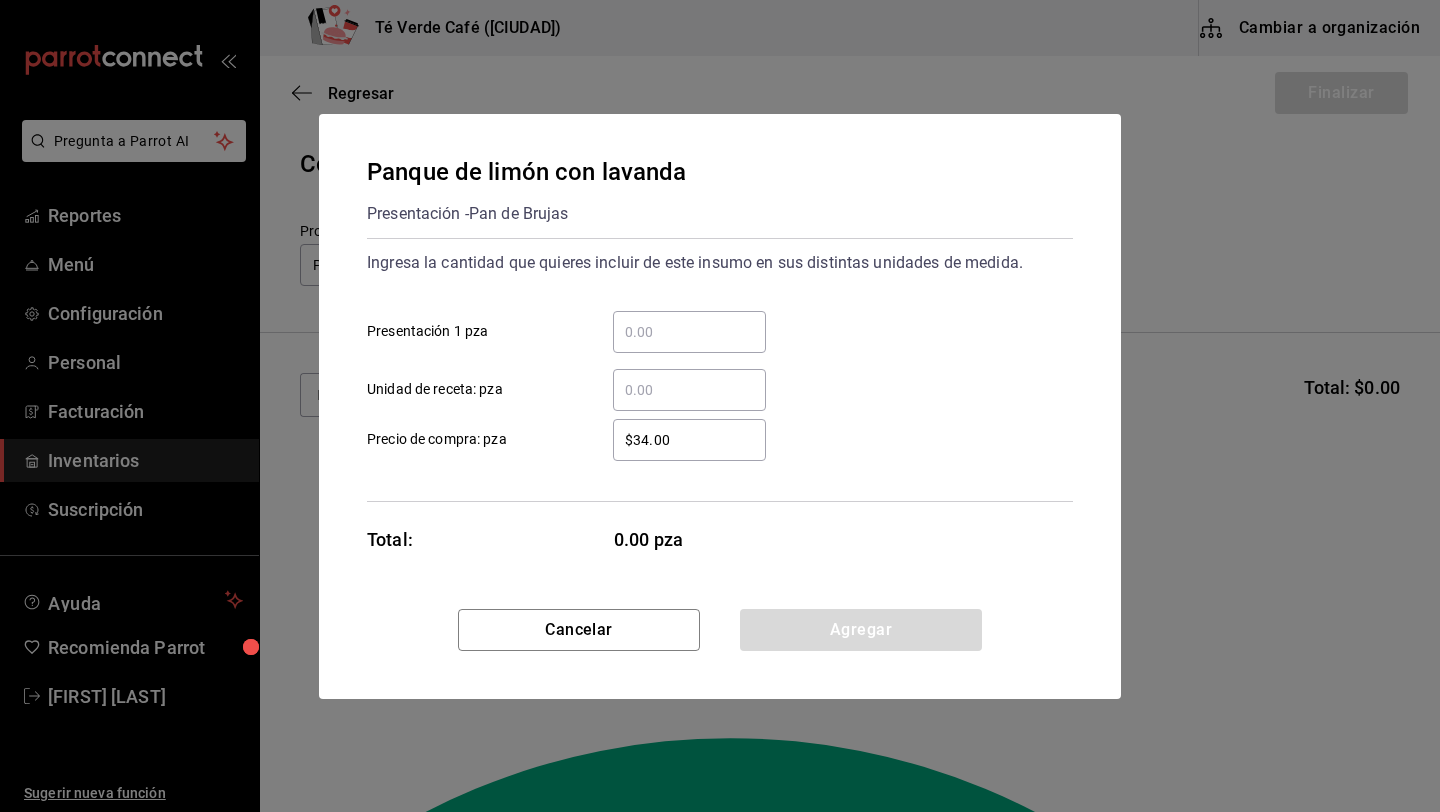 click on "​ Presentación 1 pza" at bounding box center (689, 332) 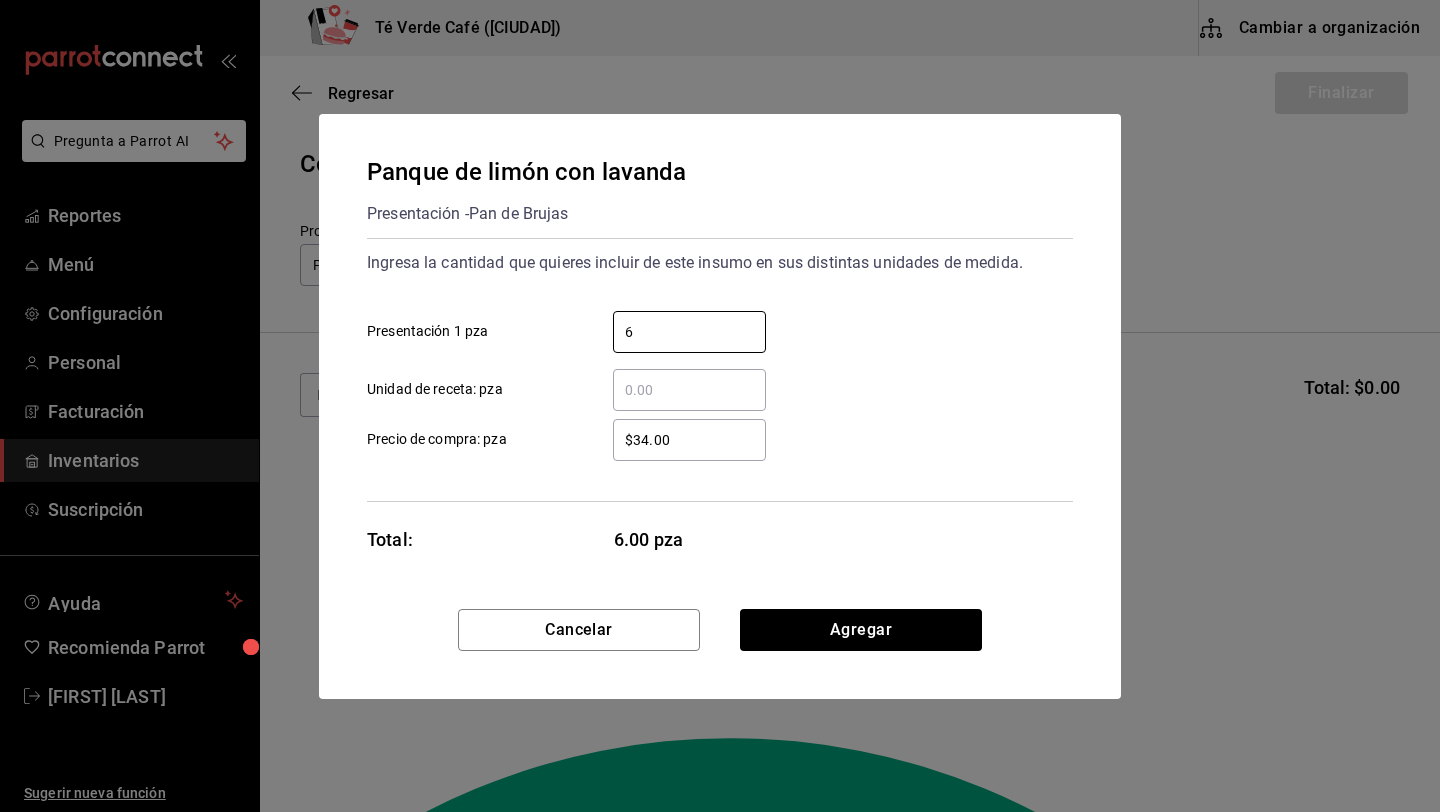 type on "6" 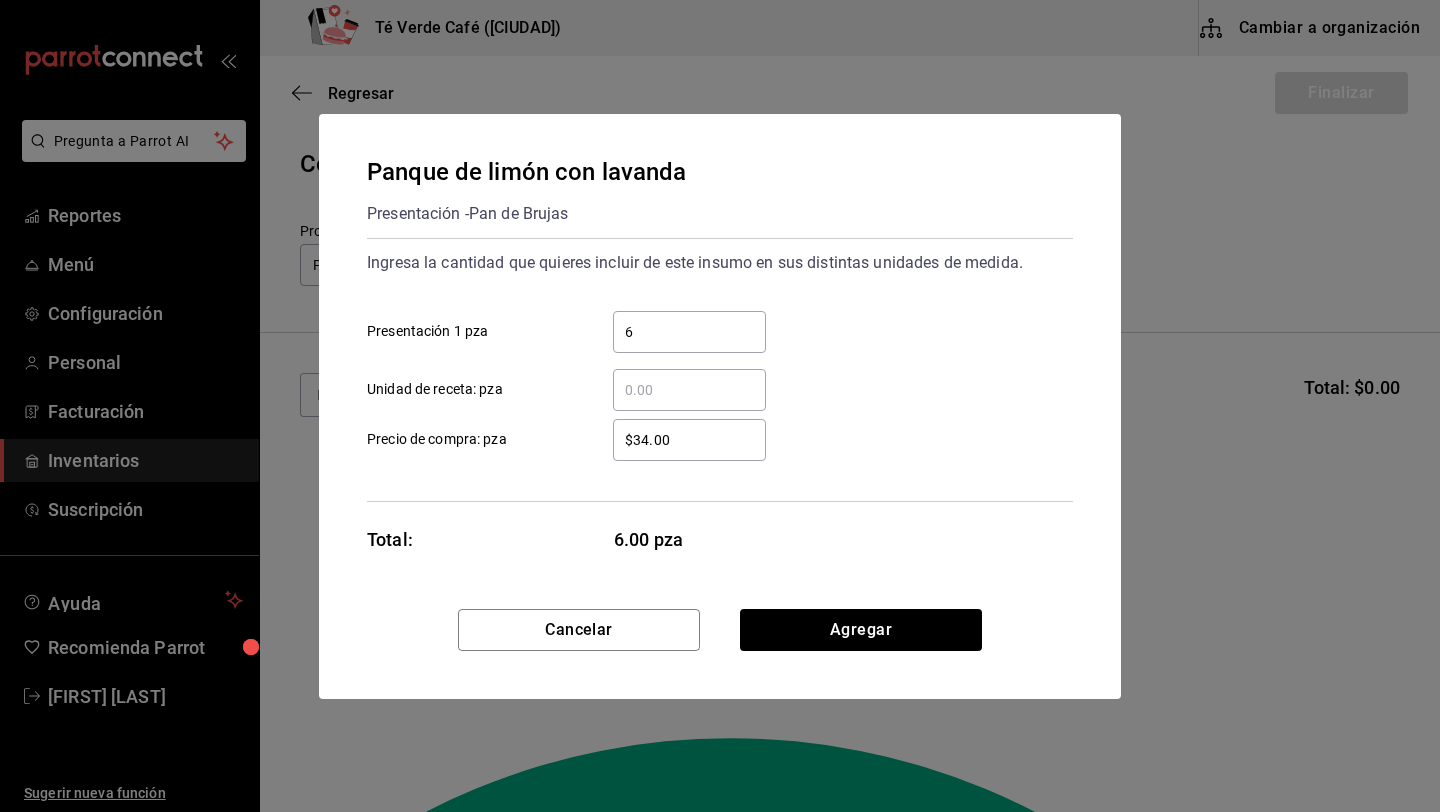 click on "$34.00" at bounding box center (689, 440) 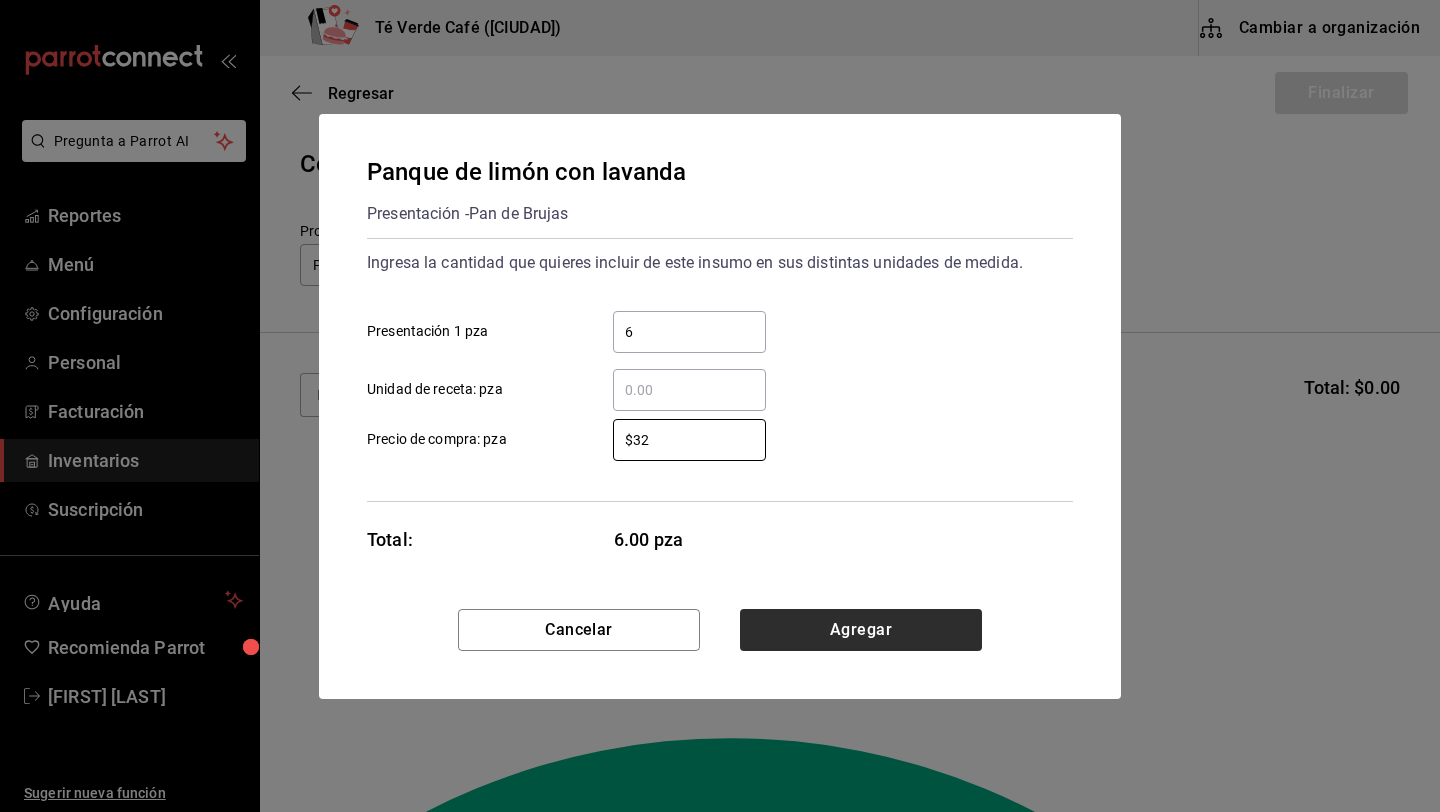 type on "$32" 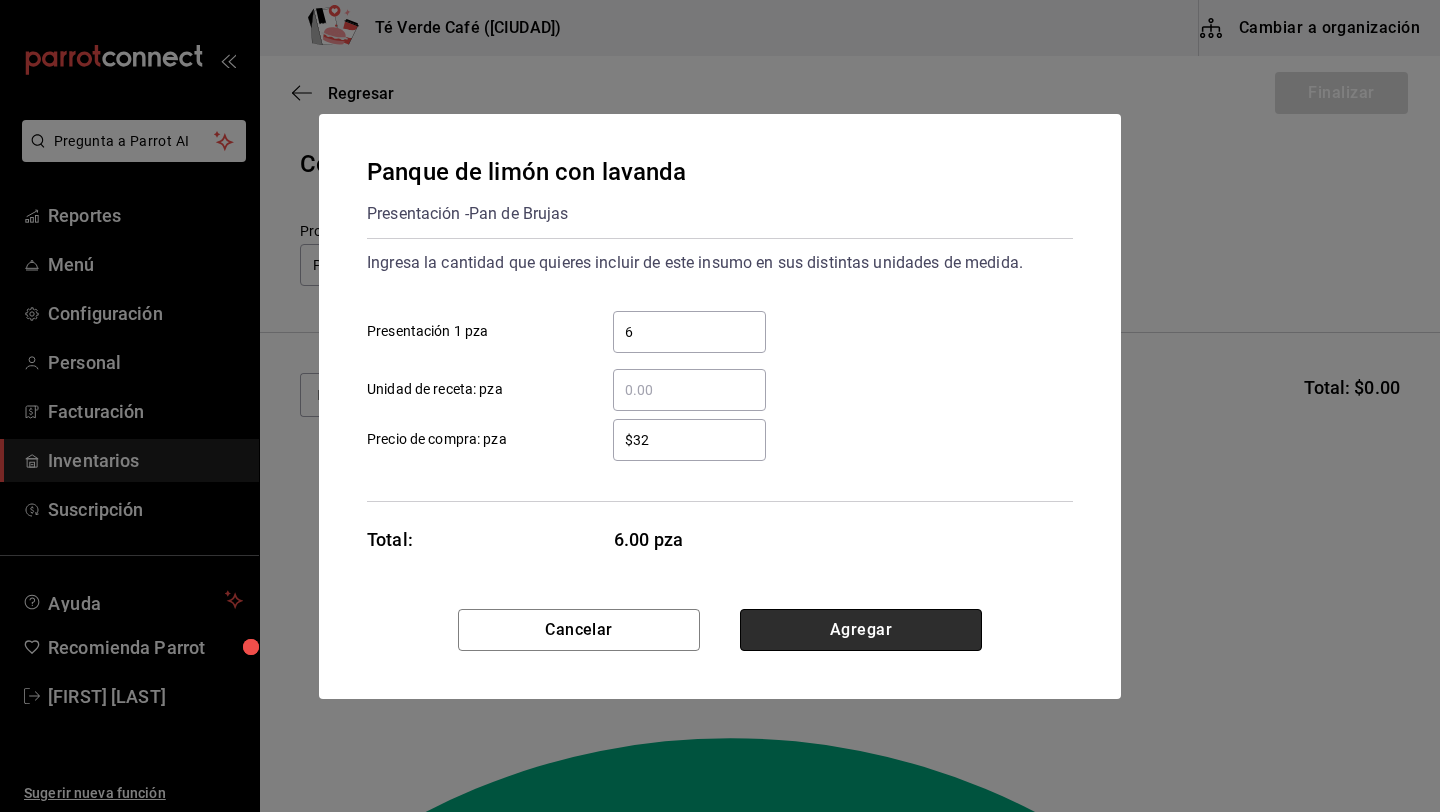 click on "Agregar" at bounding box center (861, 630) 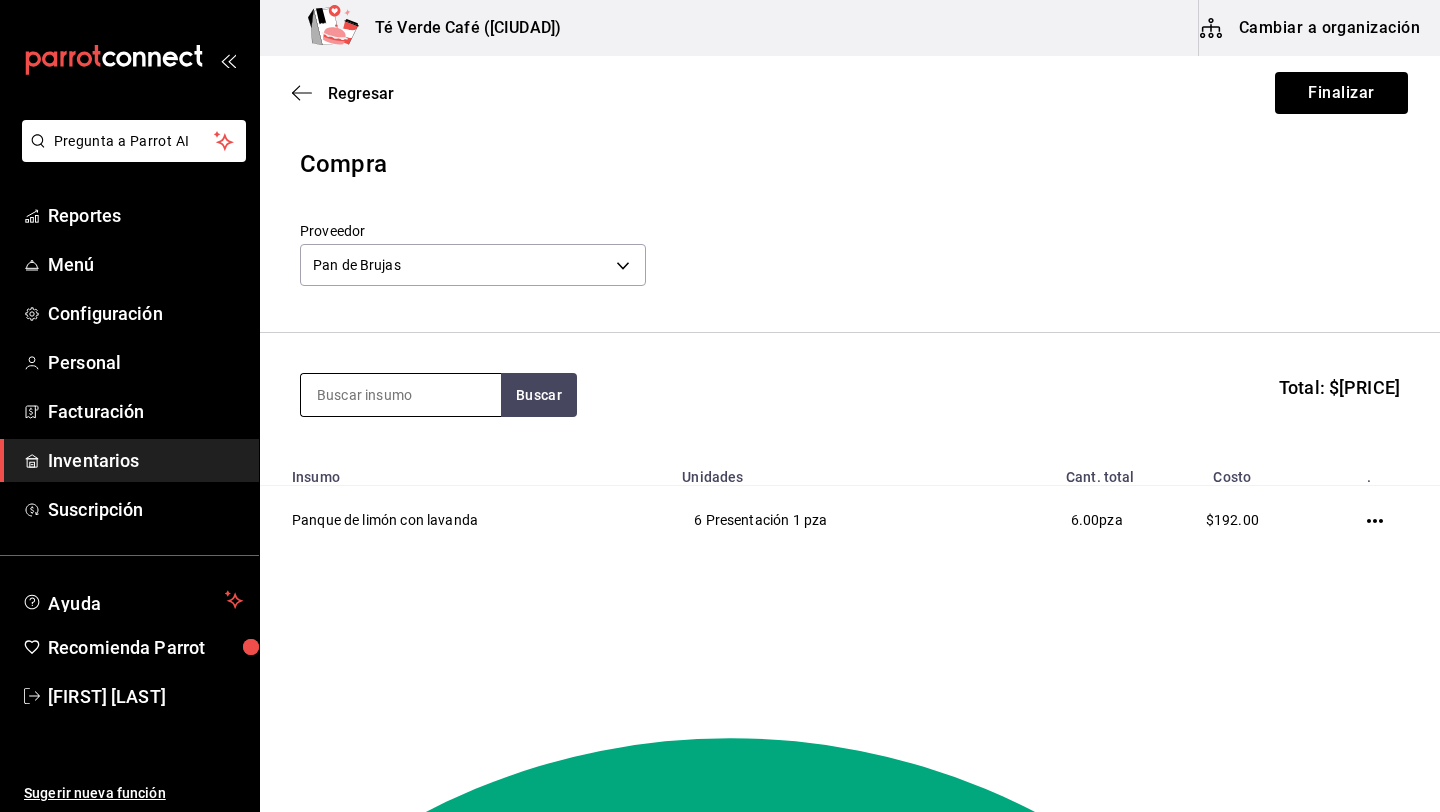 click at bounding box center [401, 395] 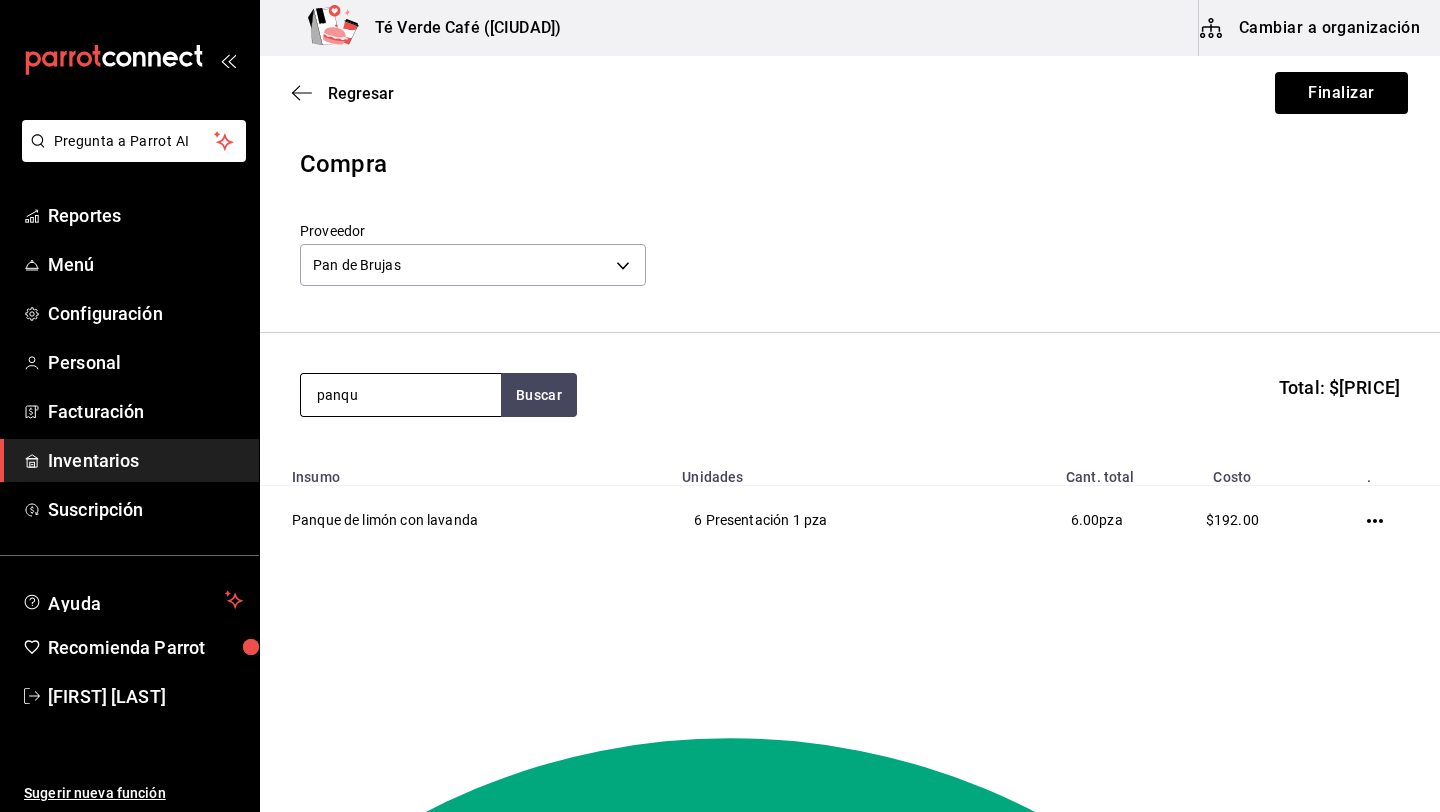 type on "panque" 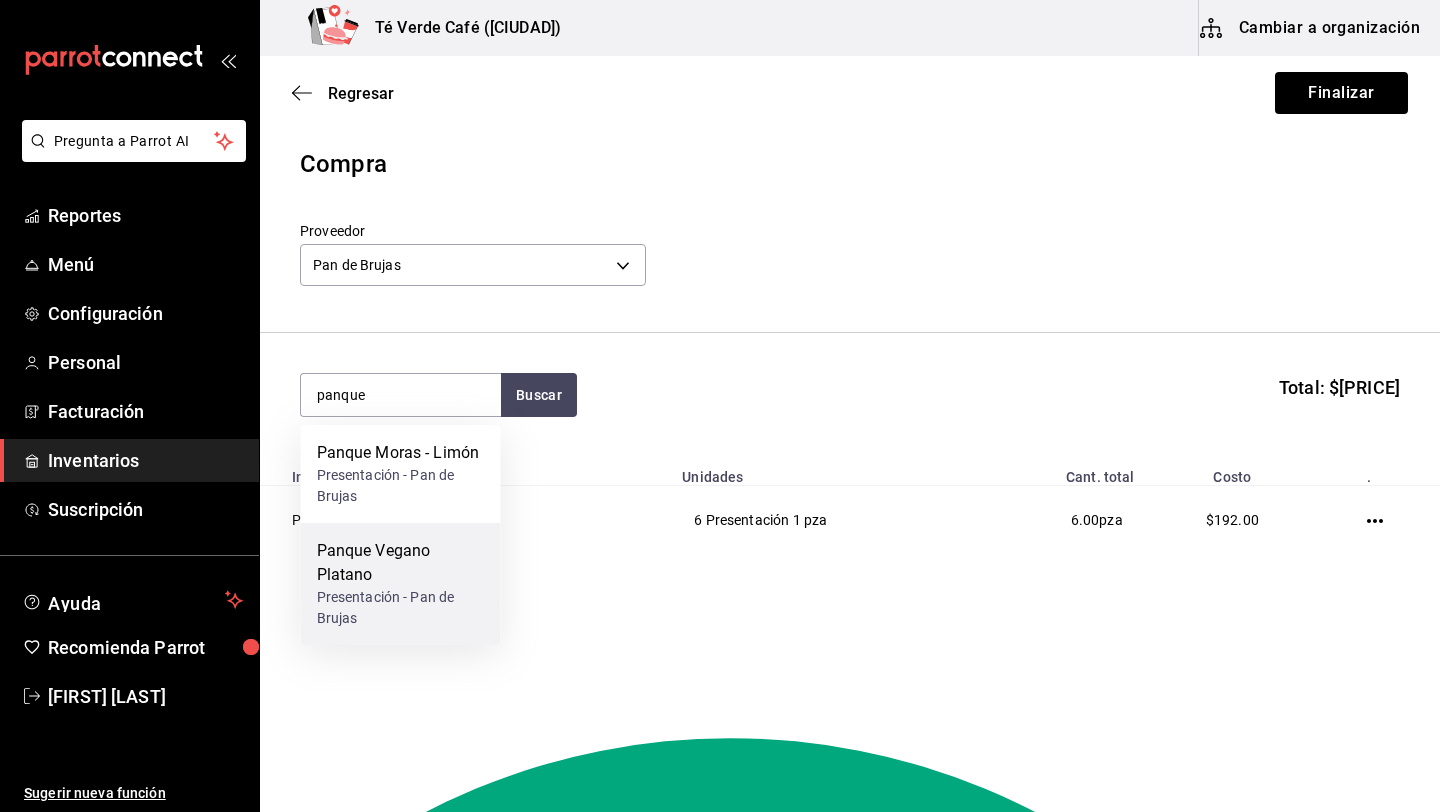 click on "Panque Vegano Platano" at bounding box center [401, 563] 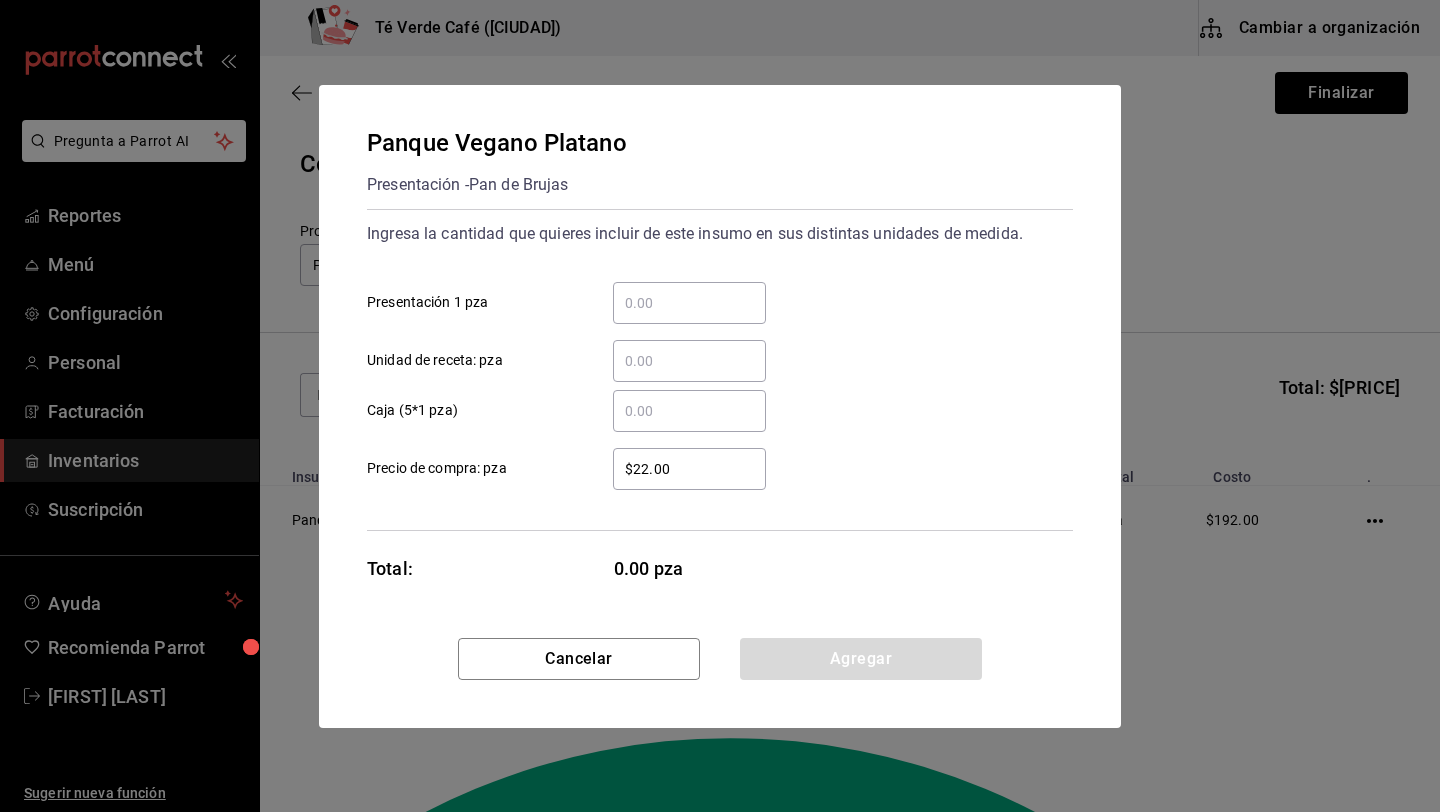 click on "​ Presentación 1 pza" at bounding box center [689, 303] 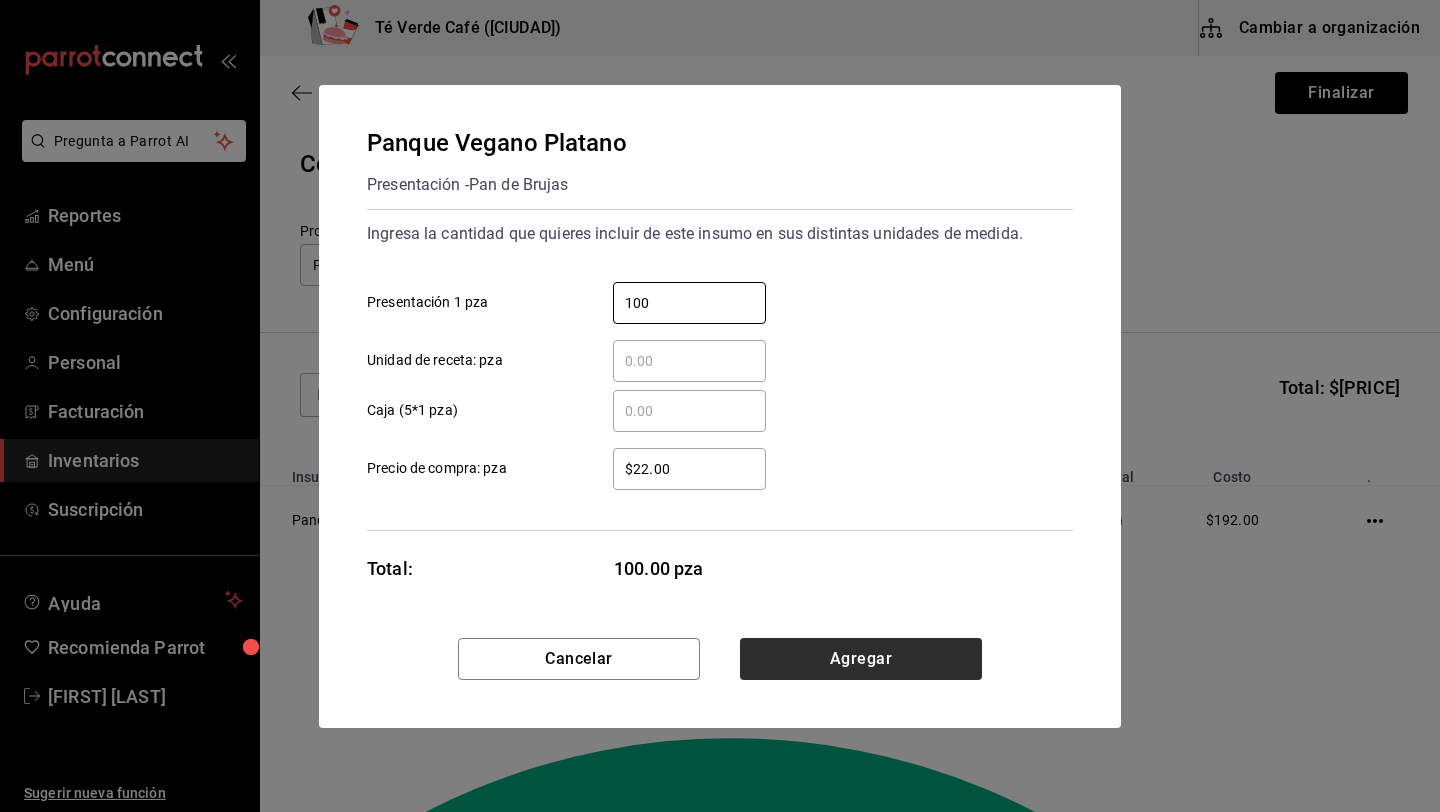 type on "100" 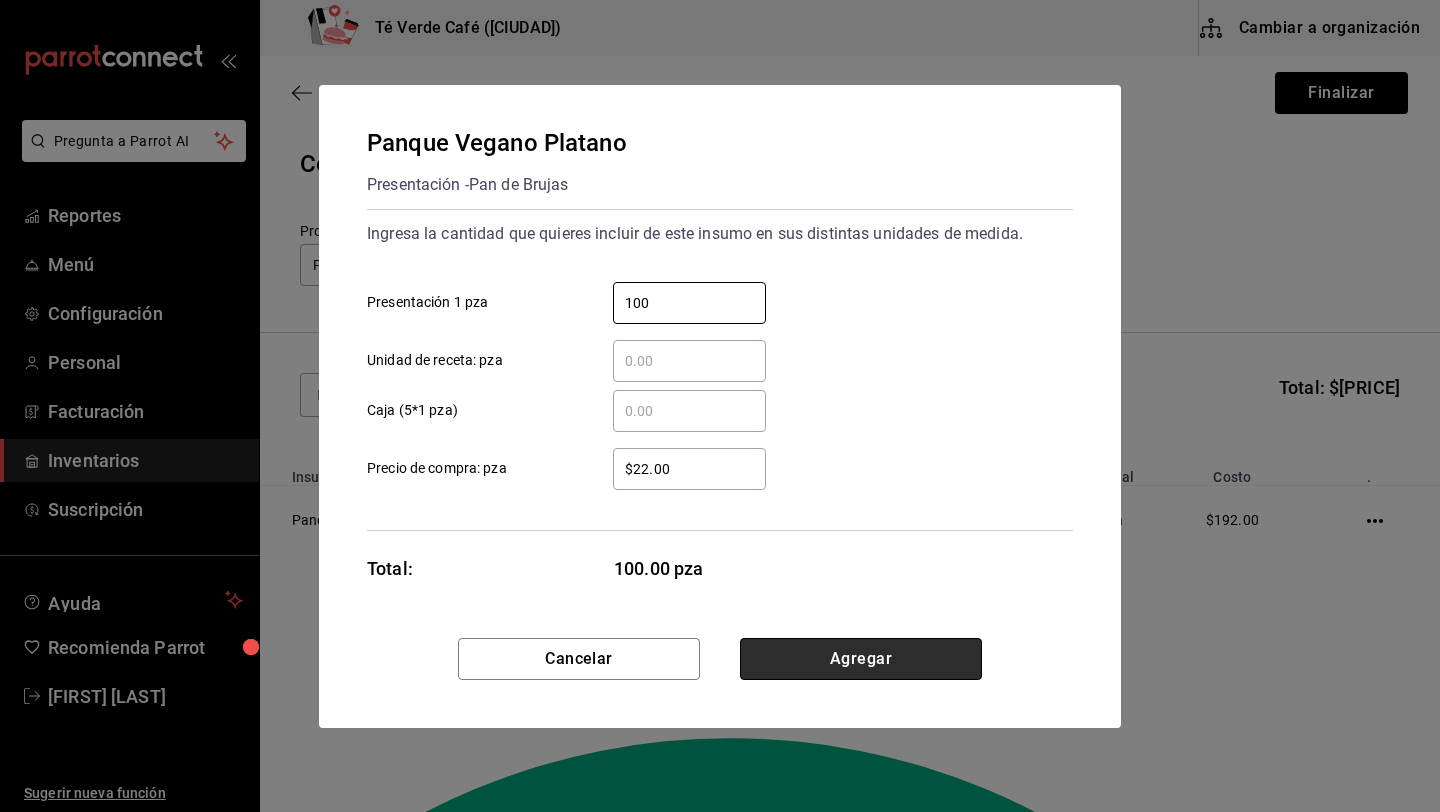 click on "Agregar" at bounding box center (861, 659) 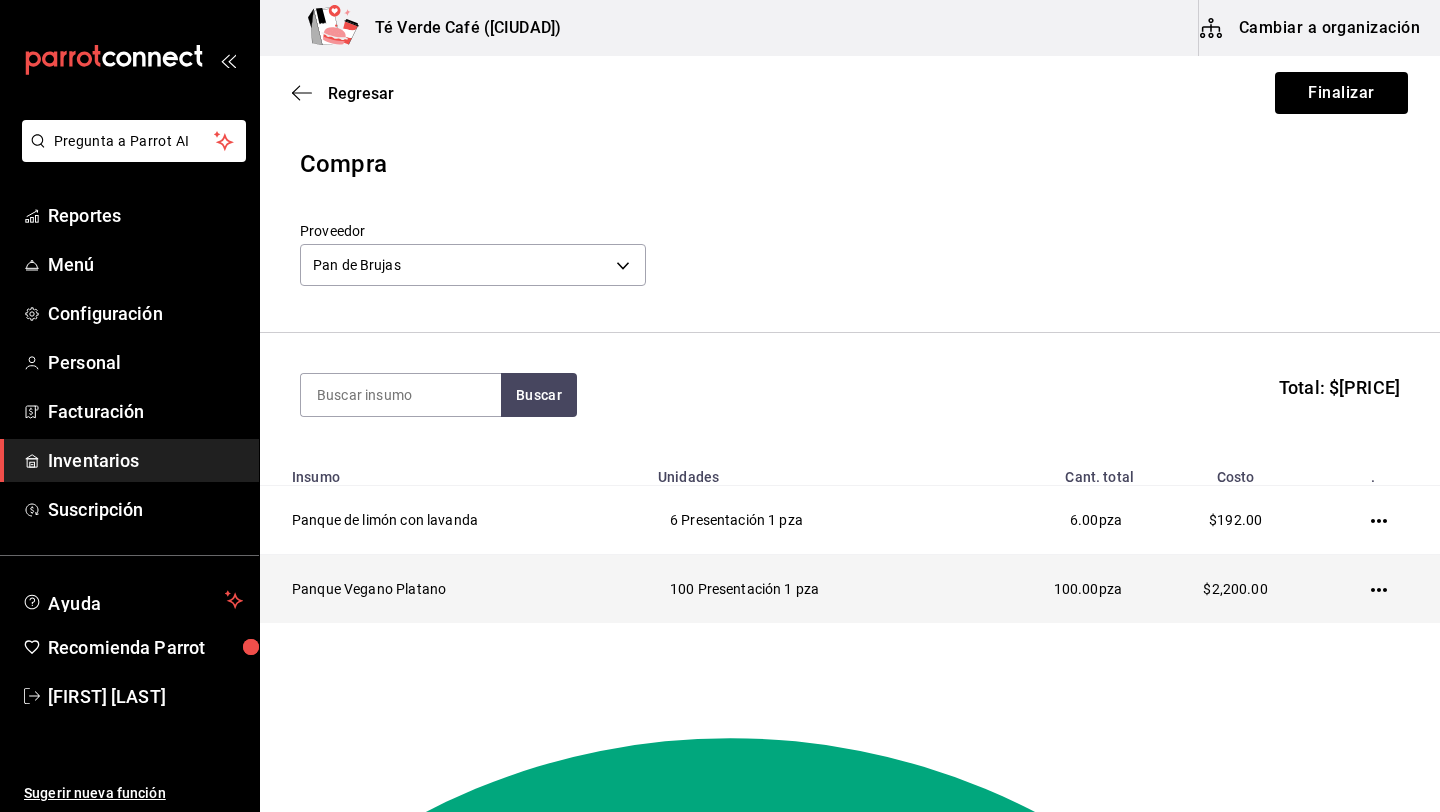 click 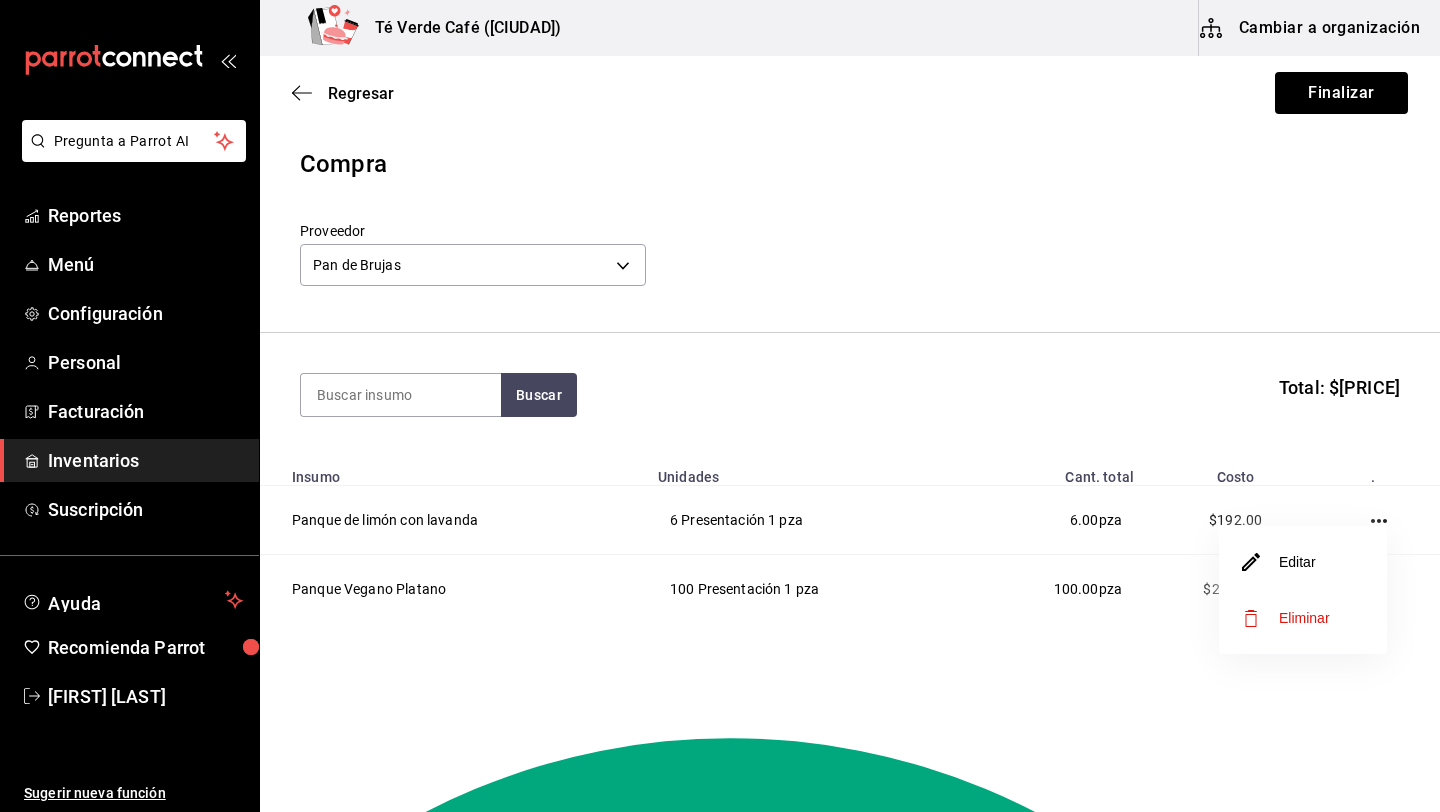 click on "Editar" at bounding box center [1303, 562] 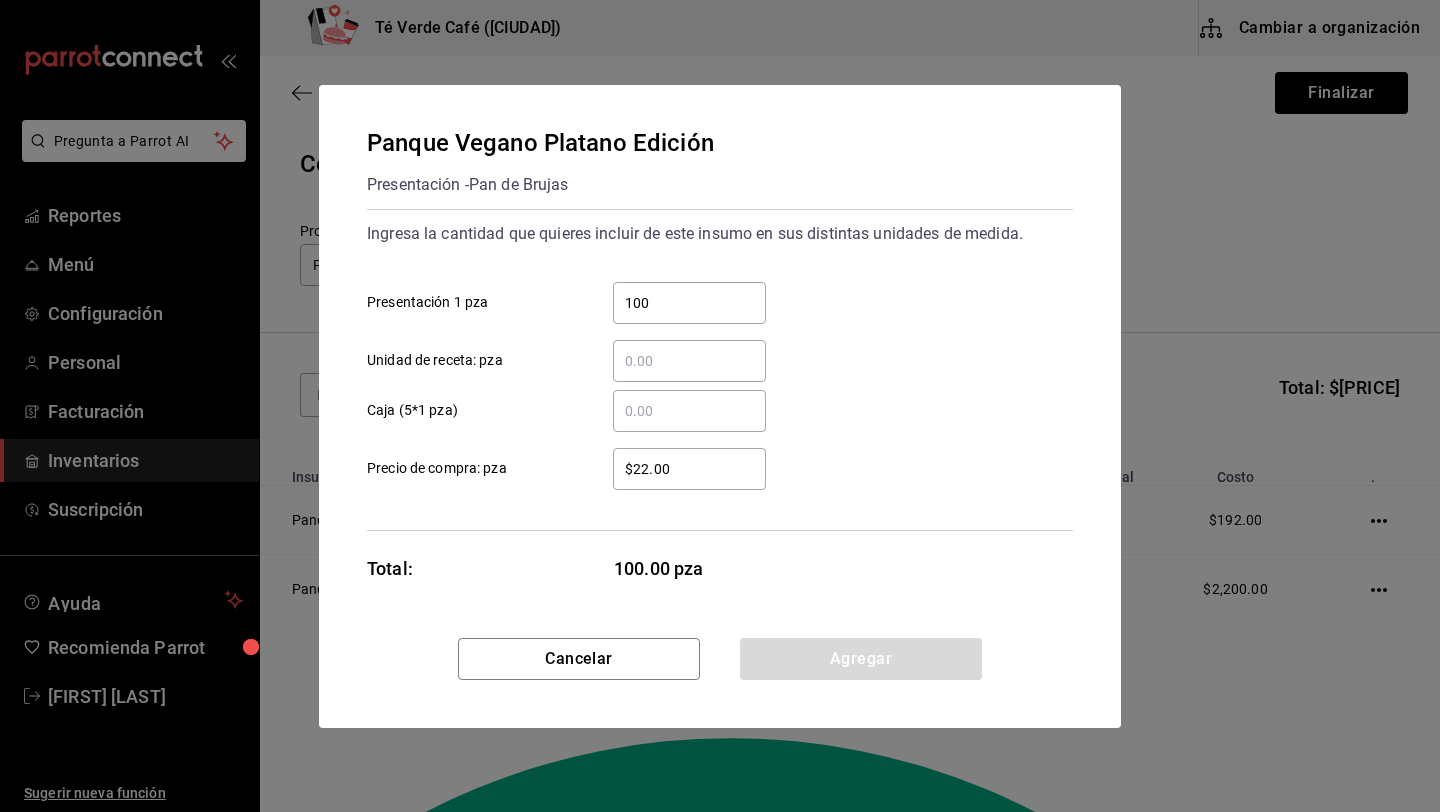 click on "100" at bounding box center [689, 303] 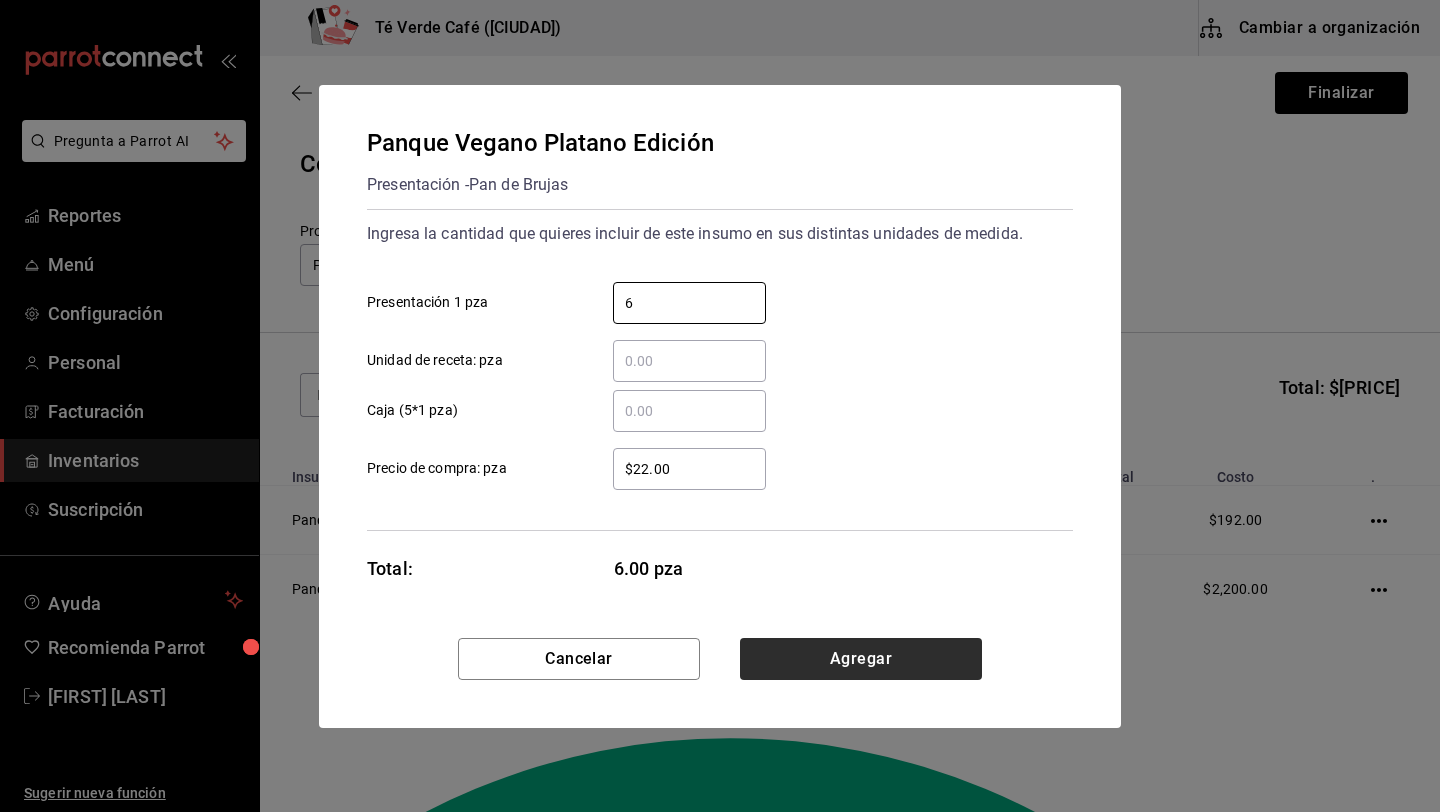 type on "6" 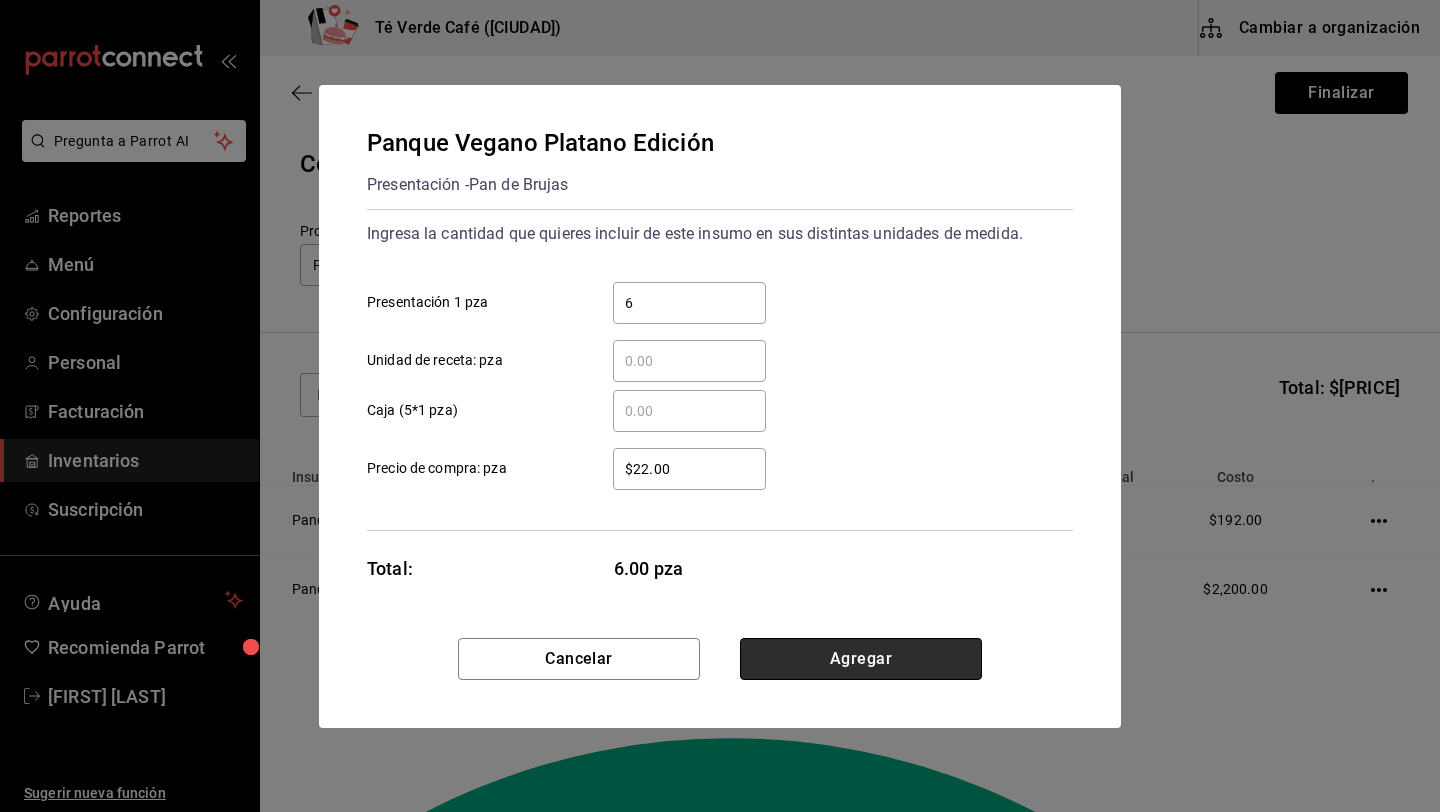 click on "Agregar" at bounding box center [861, 659] 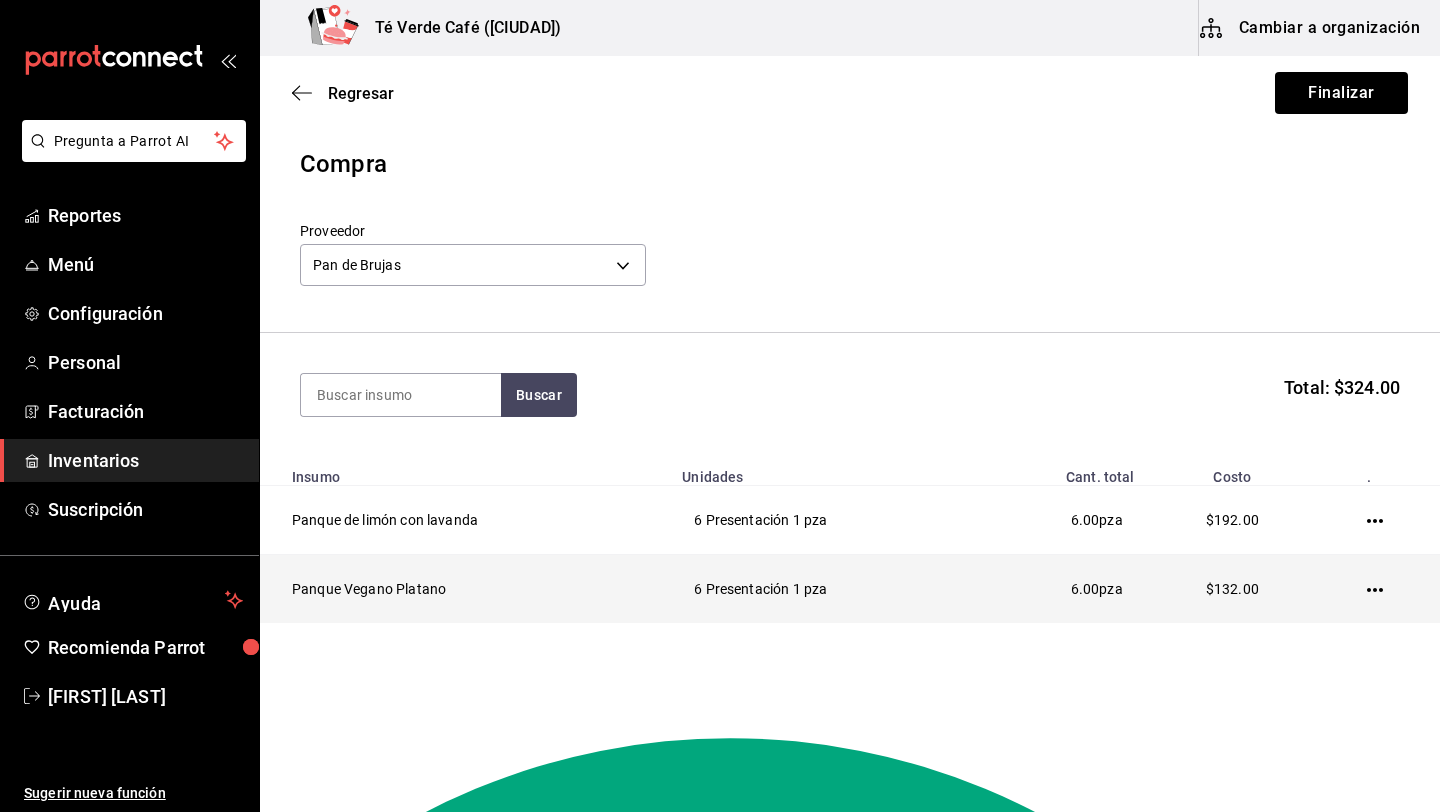 click 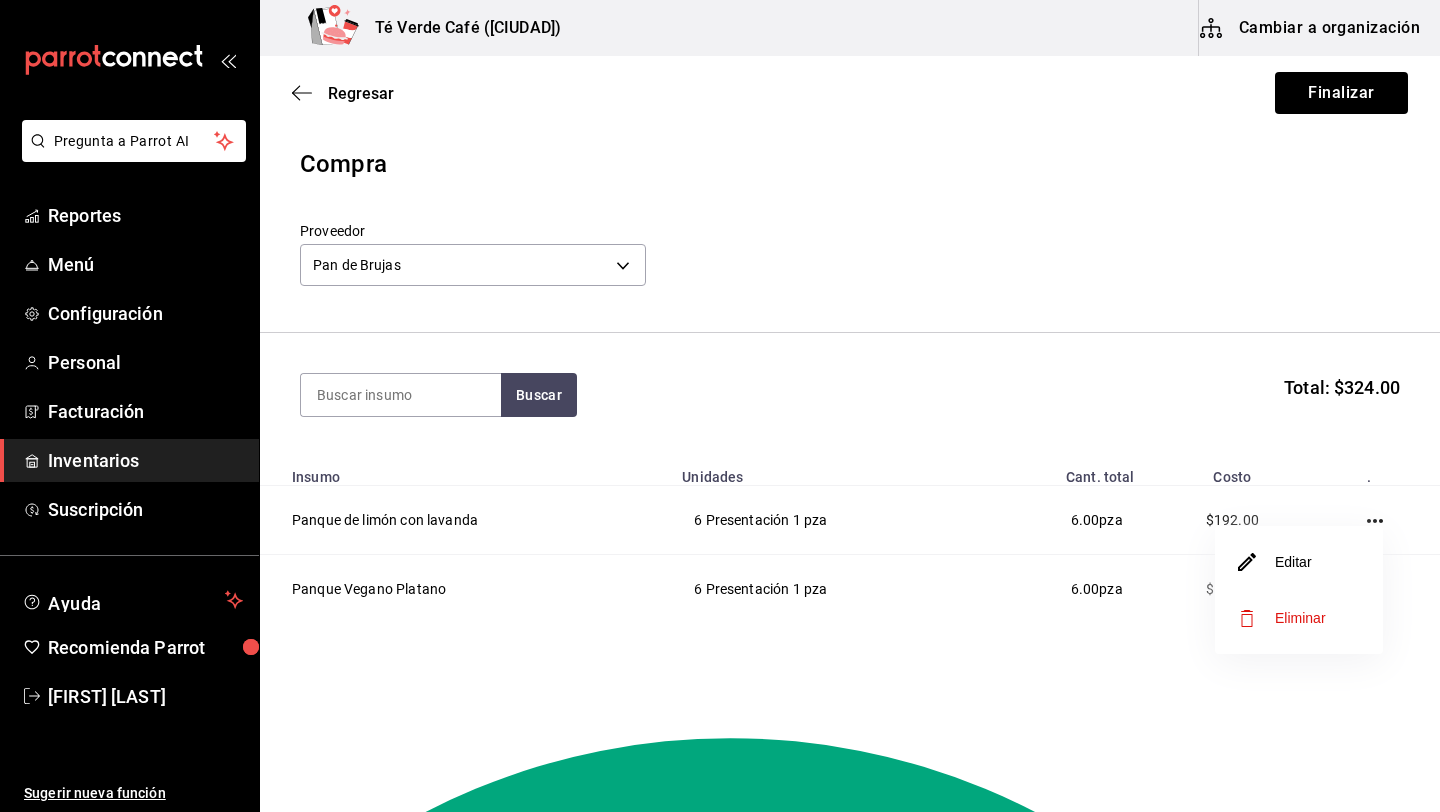 click on "Editar" at bounding box center (1299, 562) 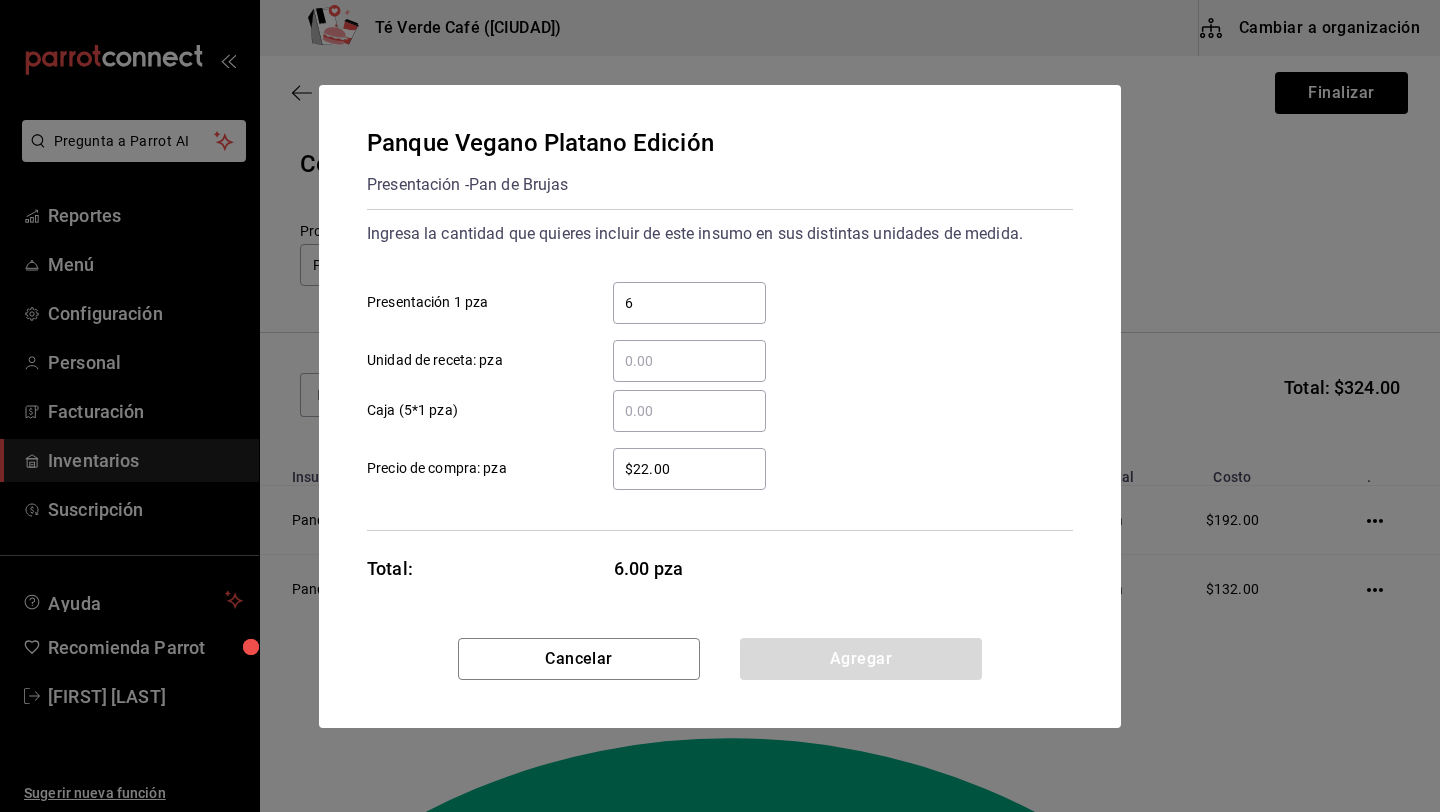 drag, startPoint x: 683, startPoint y: 474, endPoint x: 617, endPoint y: 473, distance: 66.007576 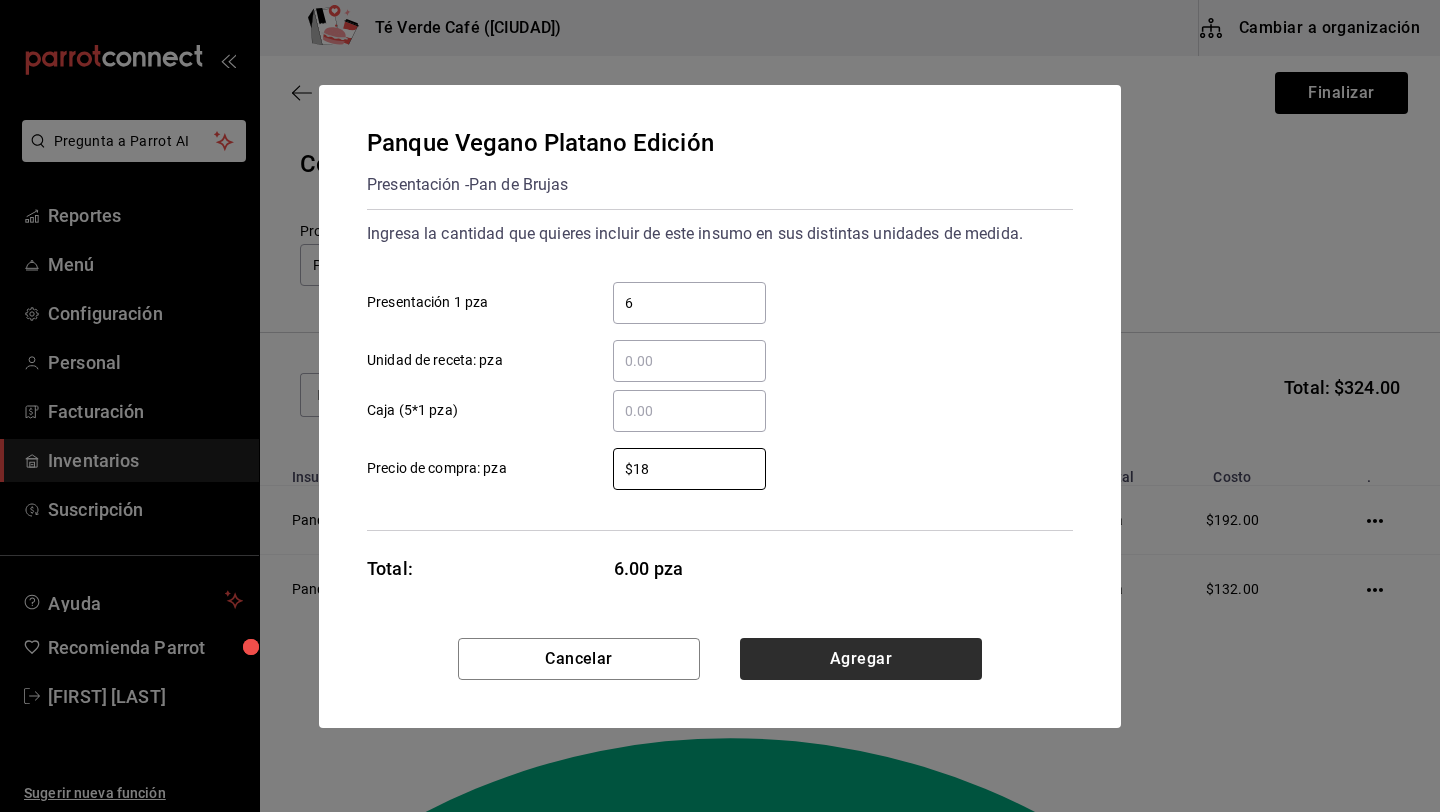 type on "$18" 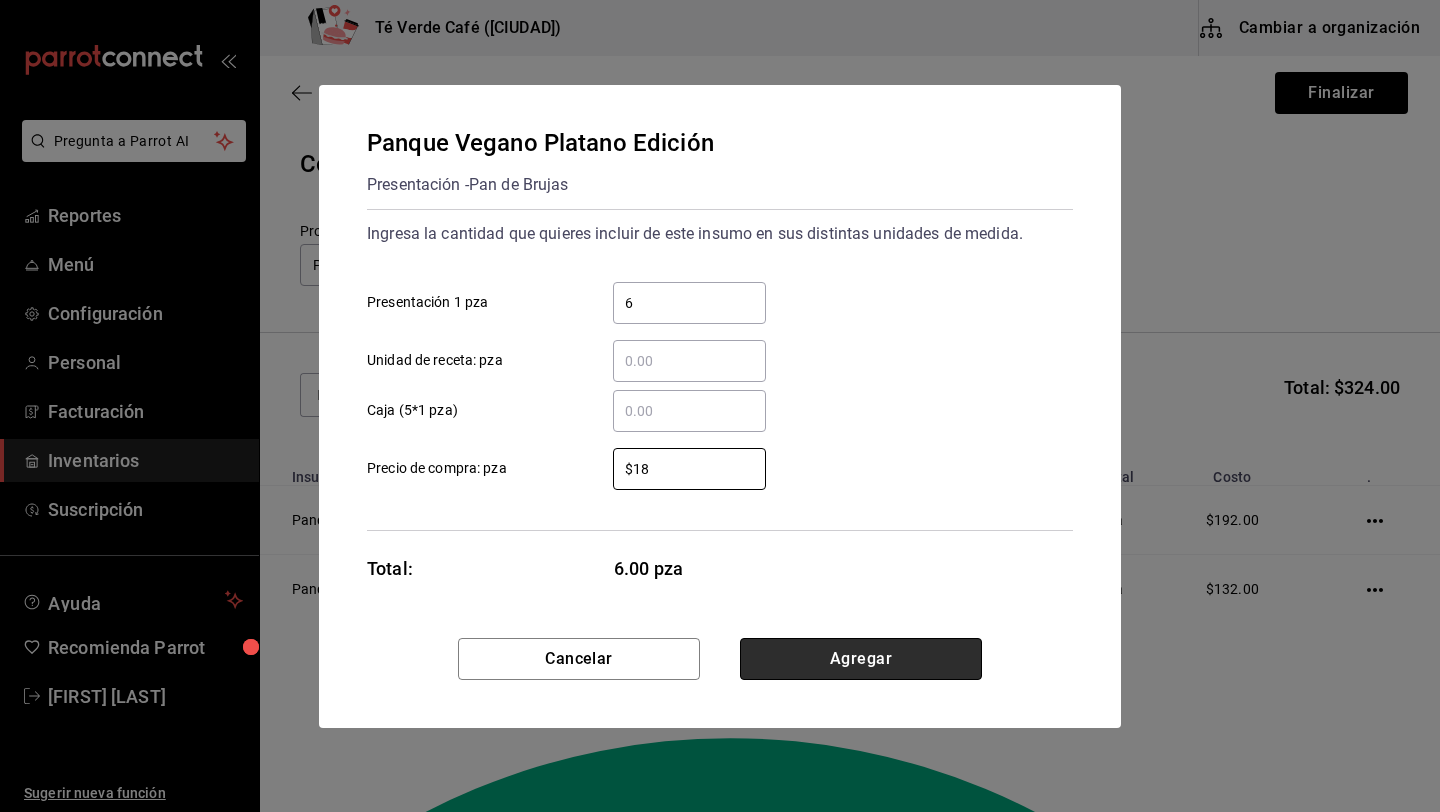 click on "Agregar" at bounding box center (861, 659) 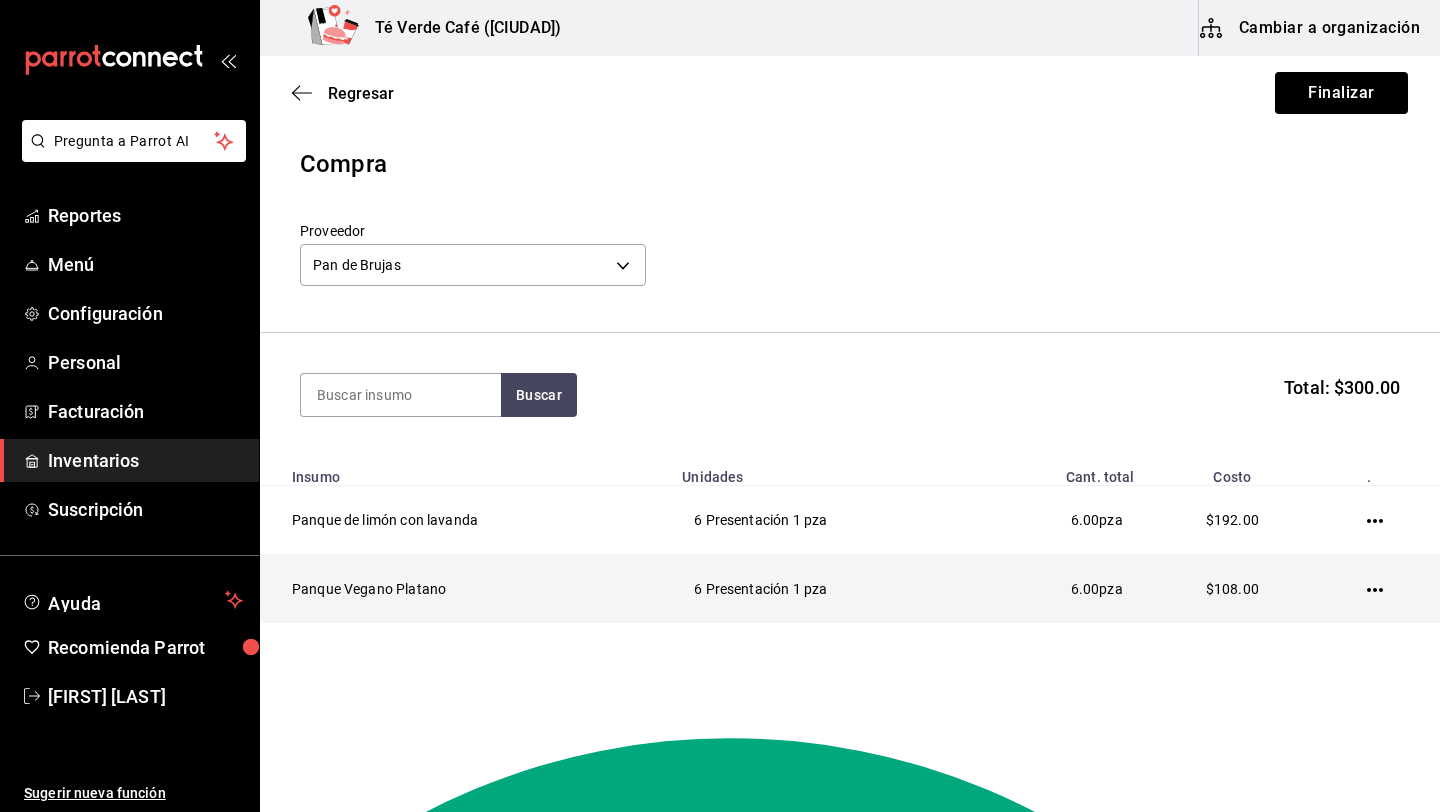 click 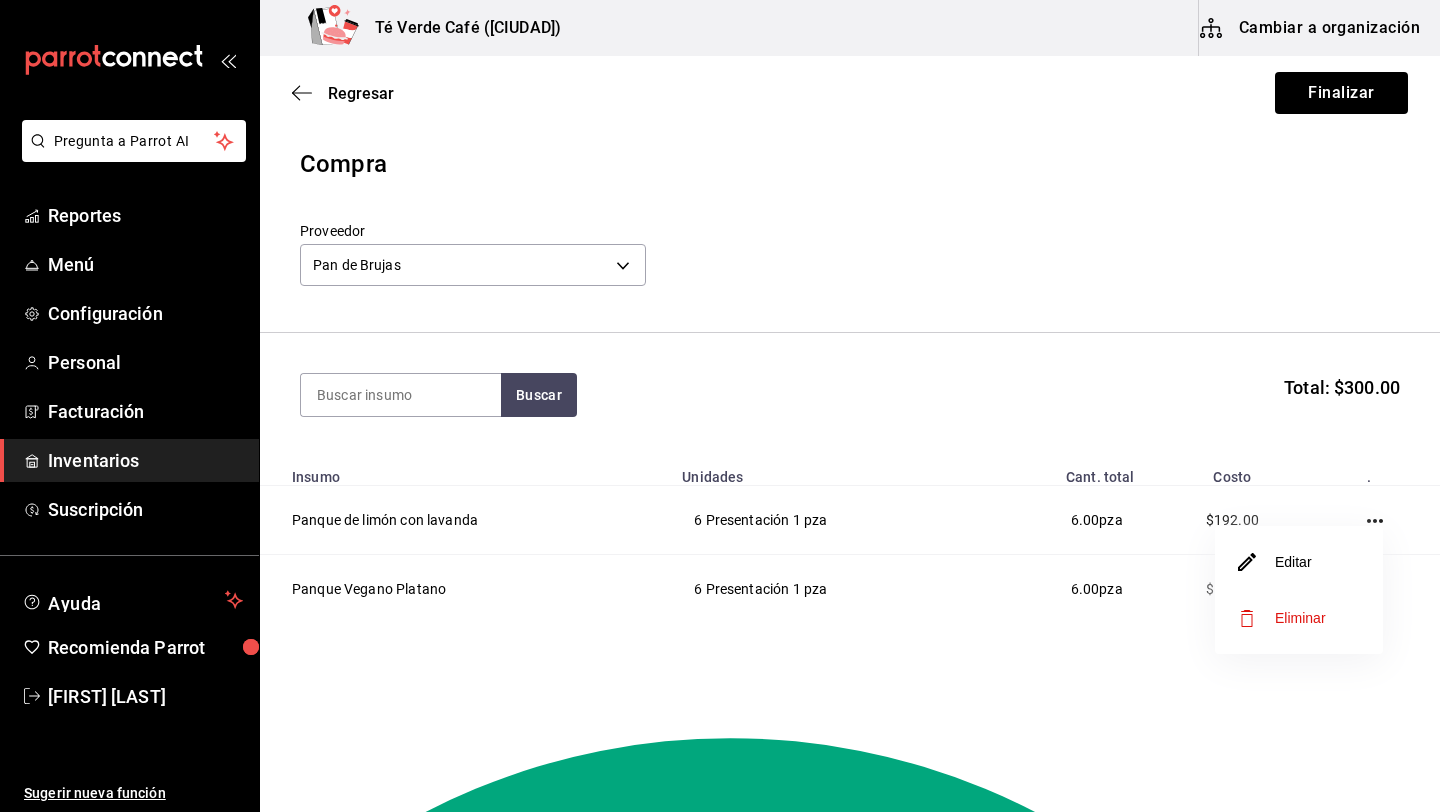 click on "Editar" at bounding box center [1299, 562] 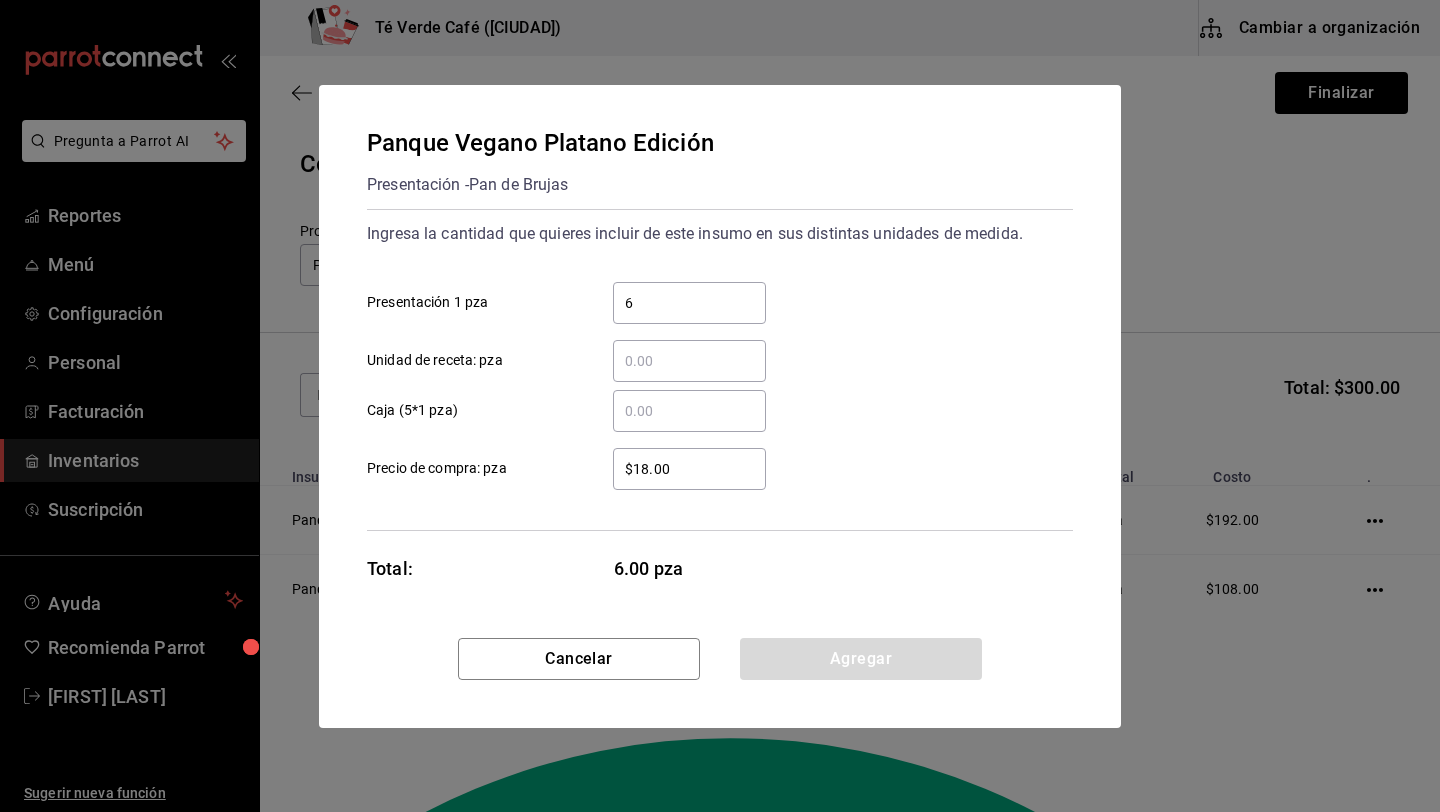 click on "$18.00" at bounding box center [689, 469] 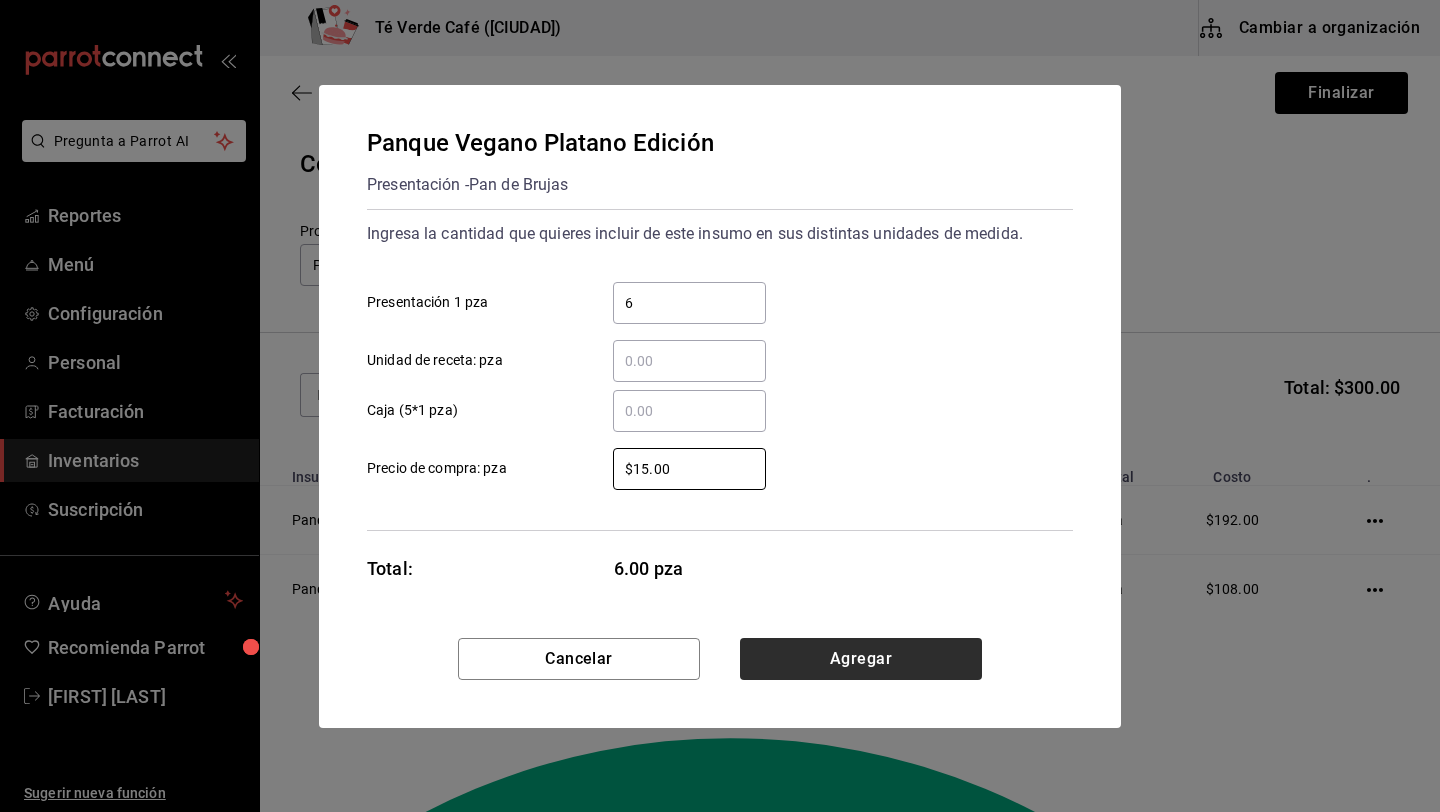 type on "$15.00" 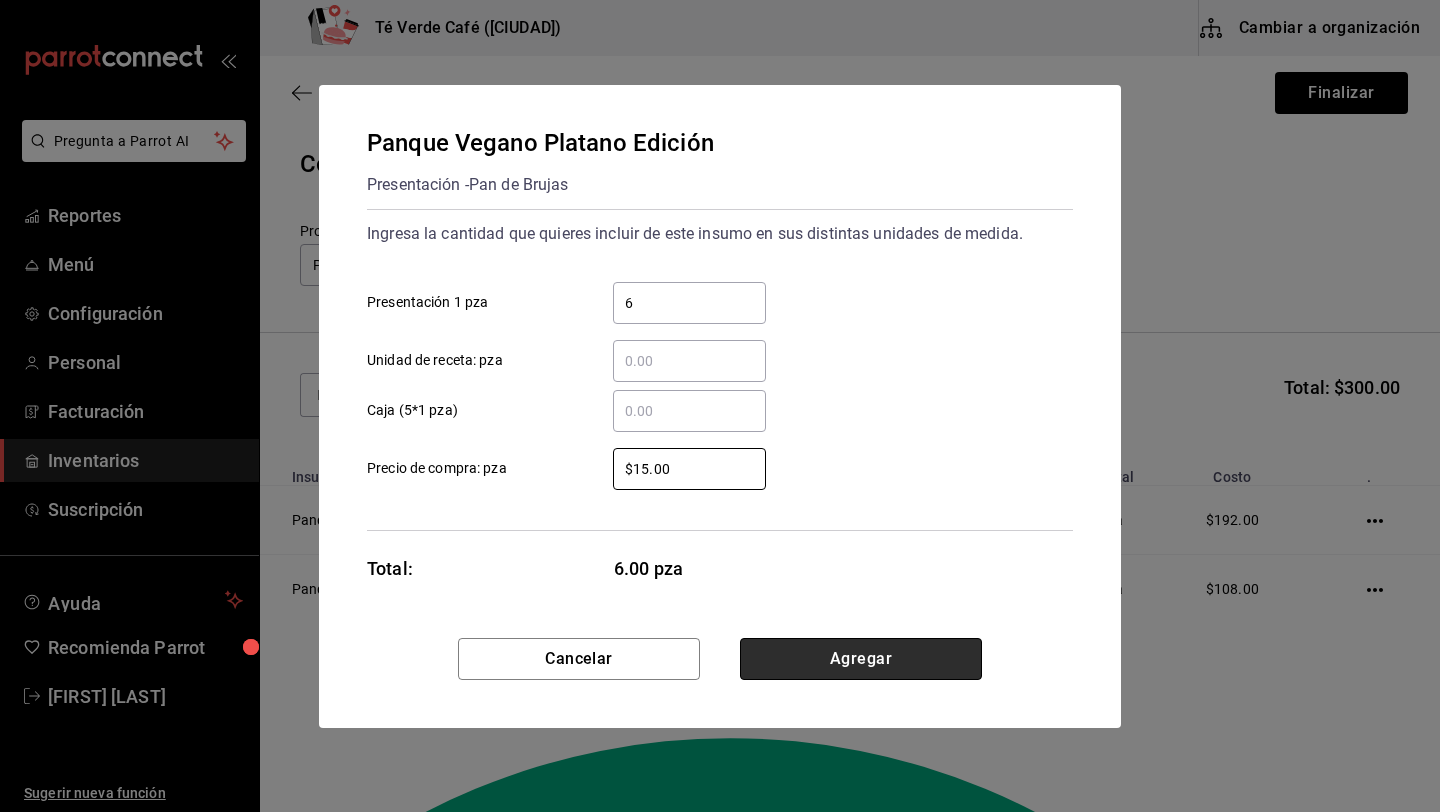 click on "Agregar" at bounding box center (861, 659) 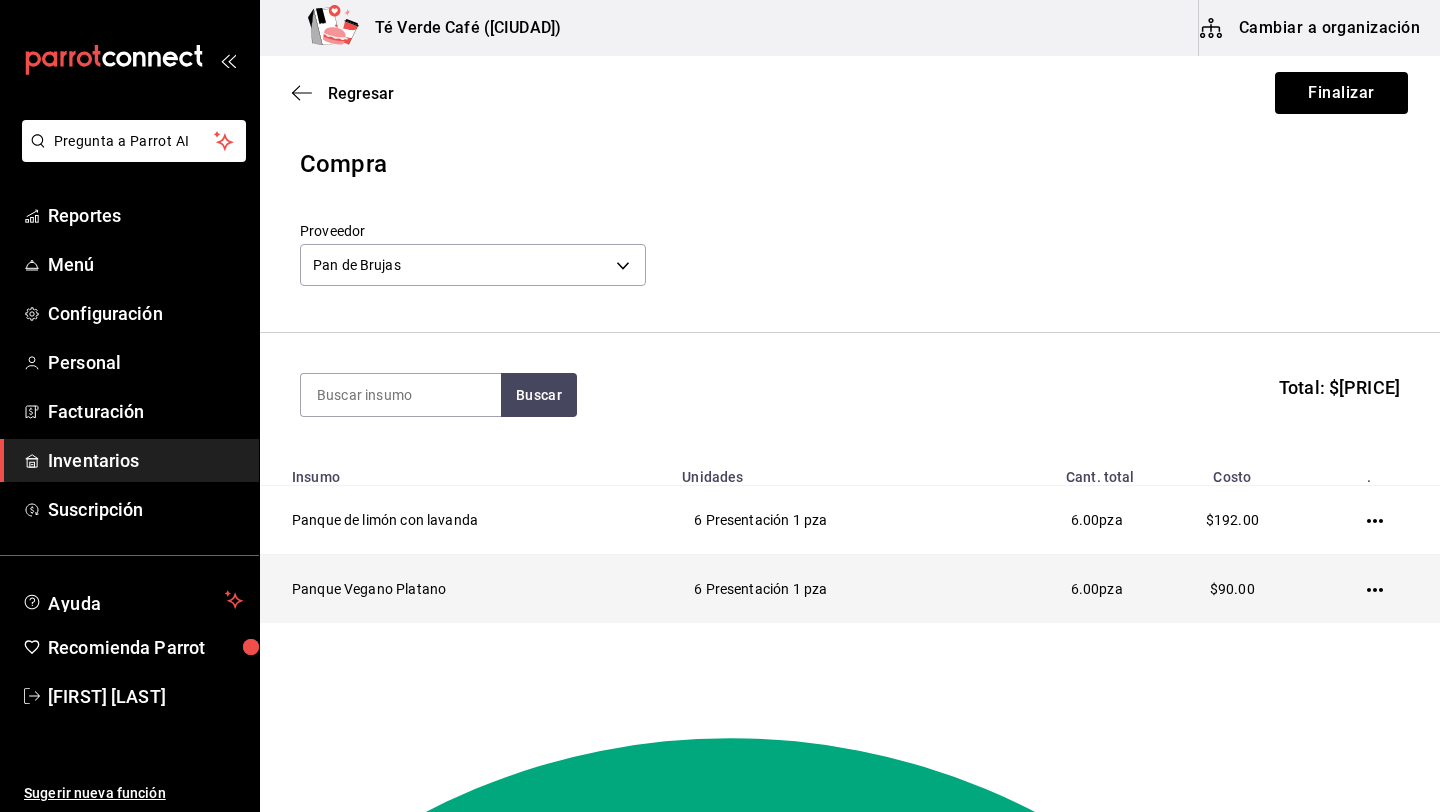 click 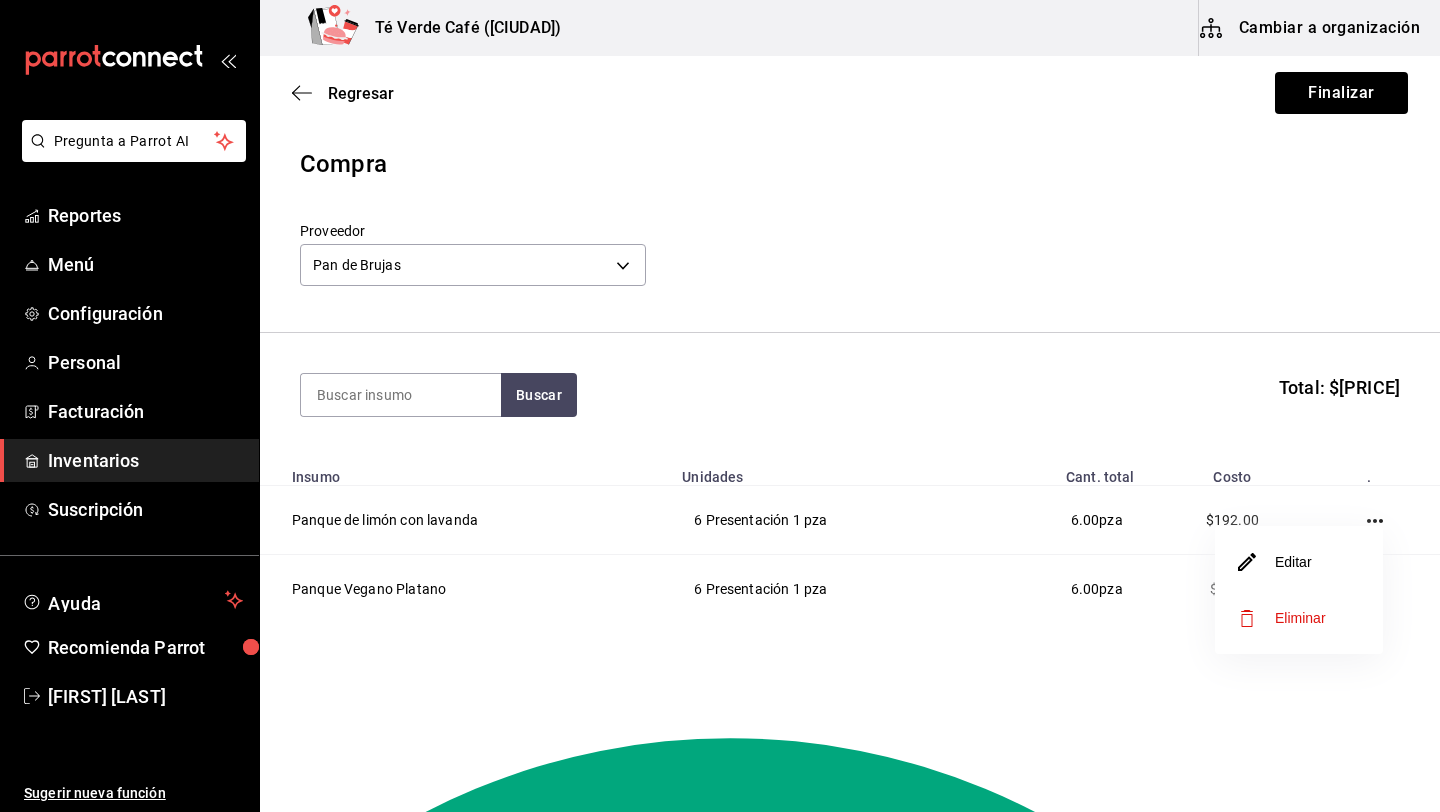 click on "Editar" at bounding box center (1299, 562) 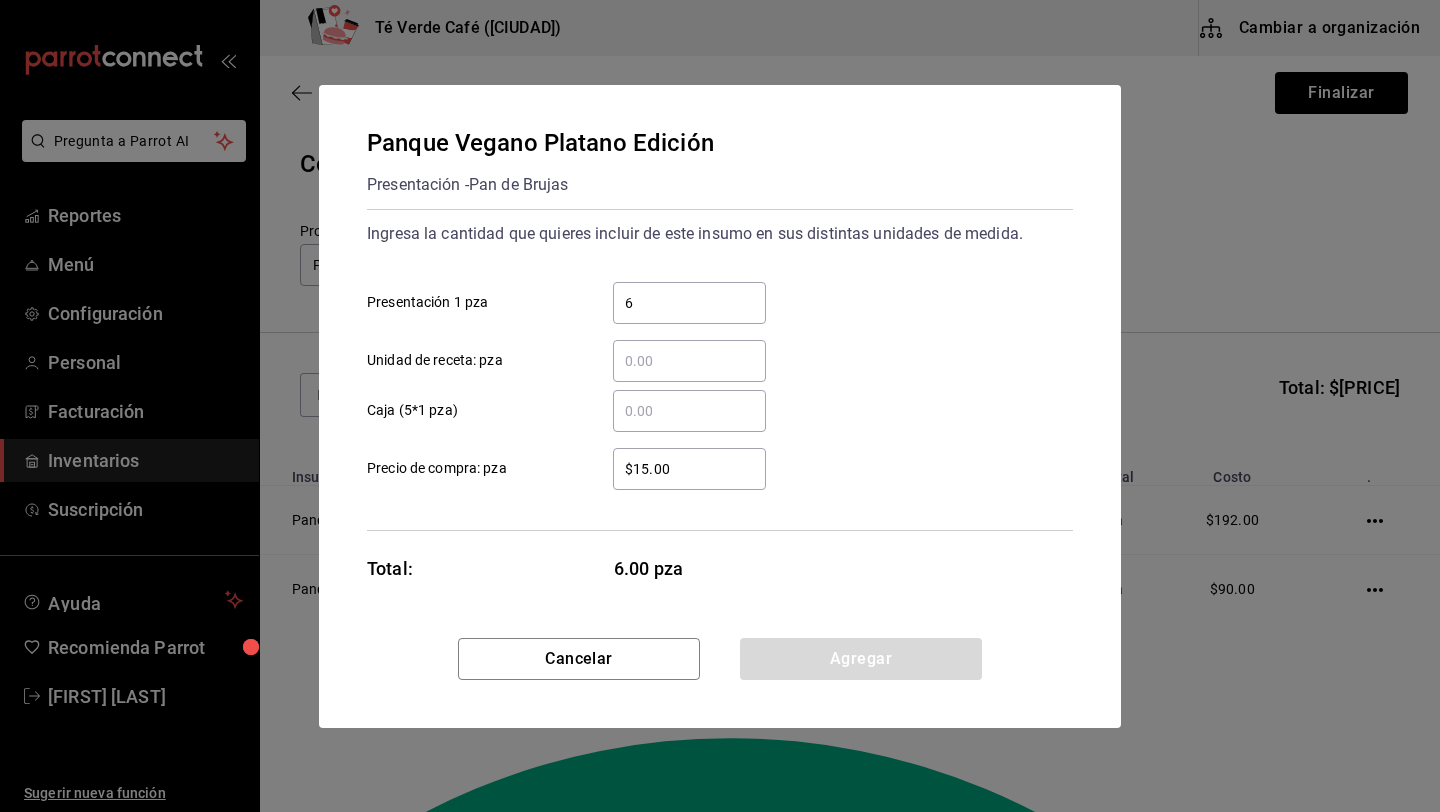 click on "$15.00" at bounding box center [689, 469] 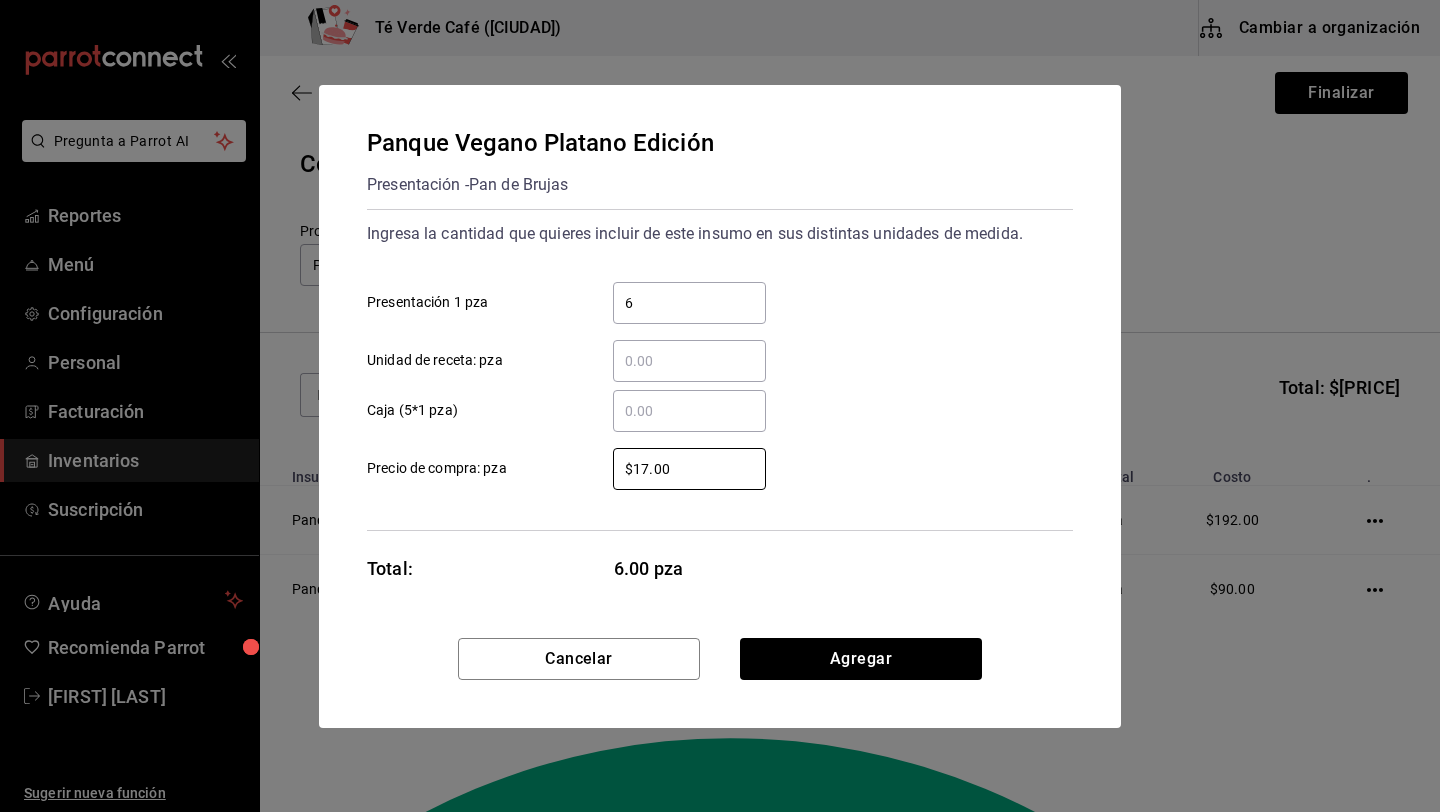 type on "$17.00" 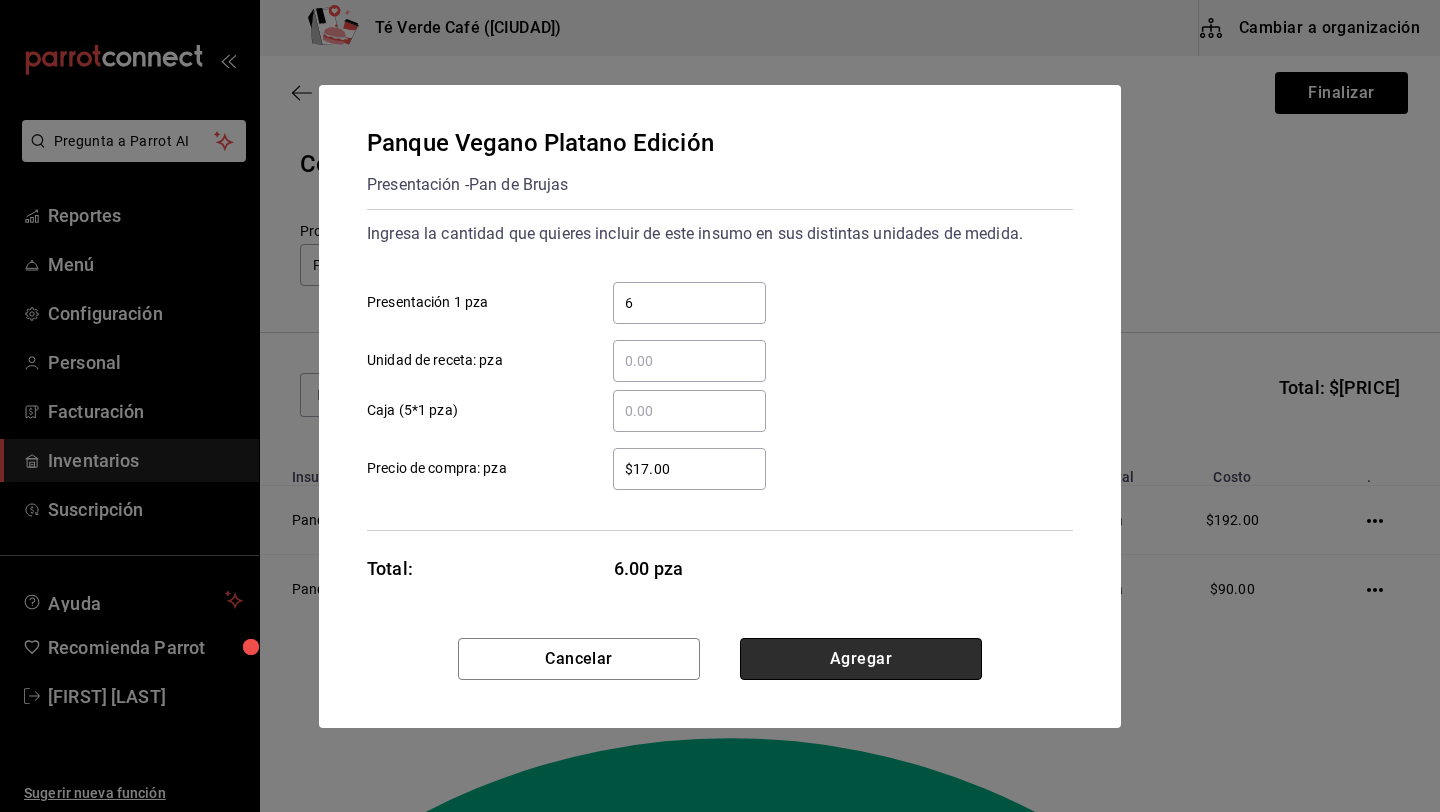 click on "Agregar" at bounding box center (861, 659) 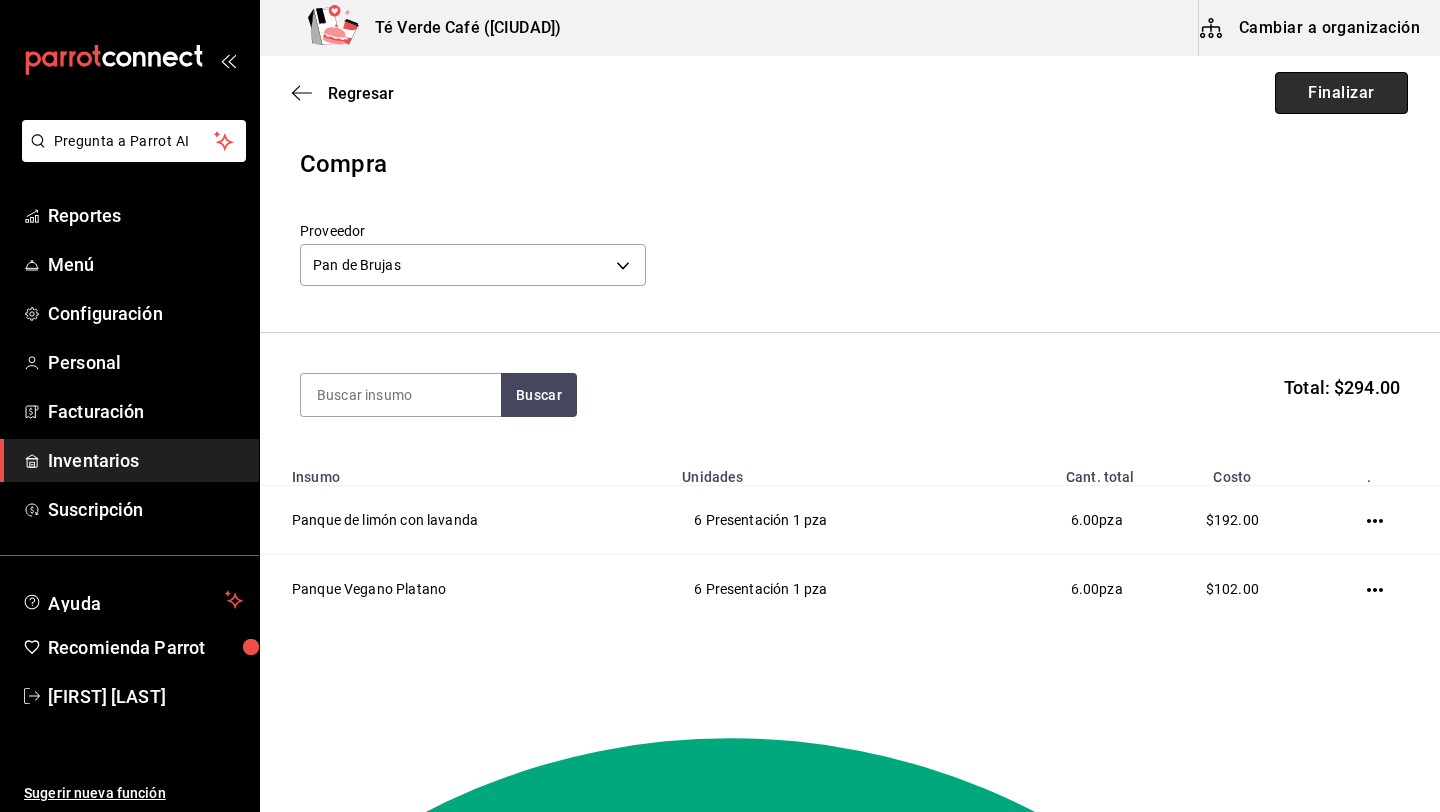 click on "Finalizar" at bounding box center (1341, 93) 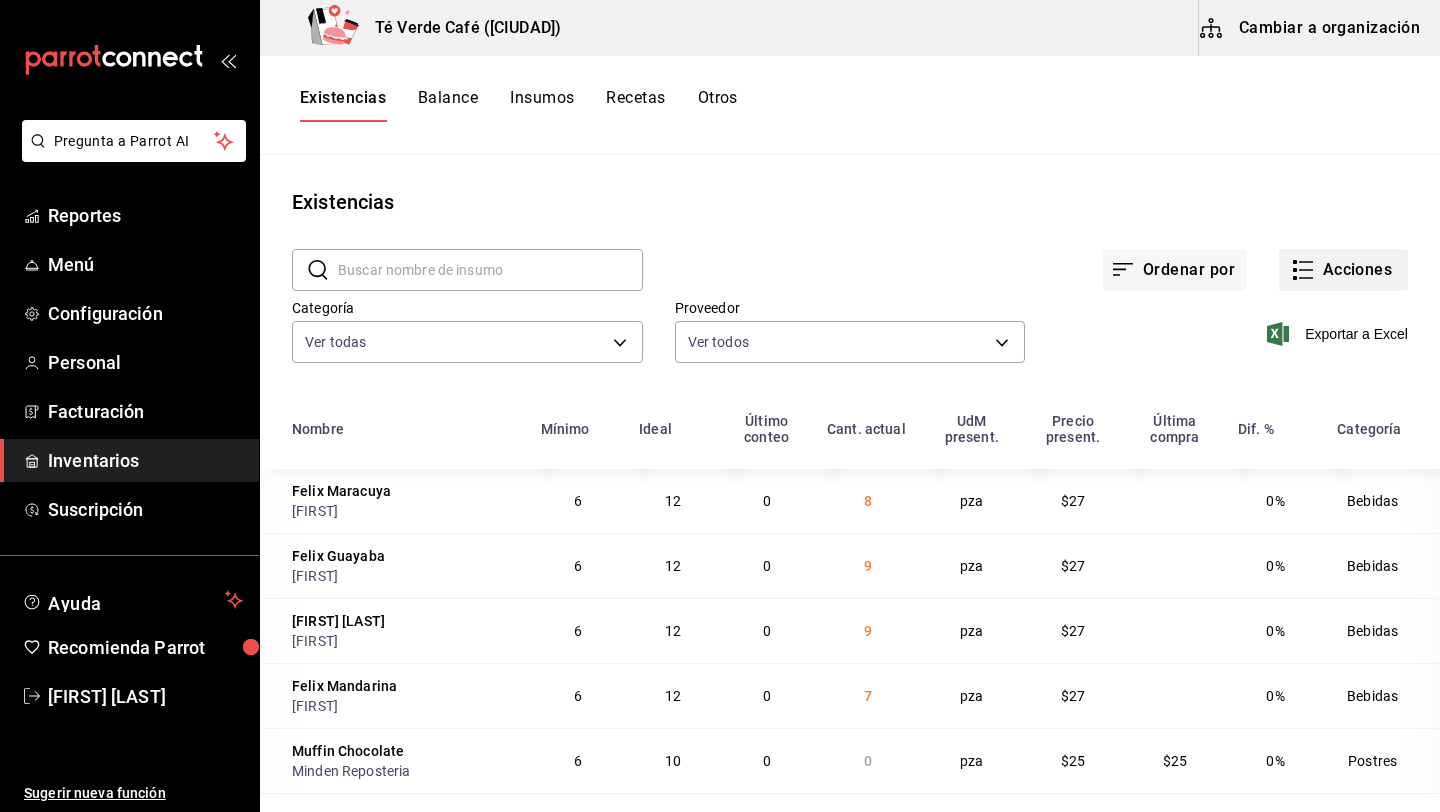 click on "Acciones" at bounding box center (1343, 270) 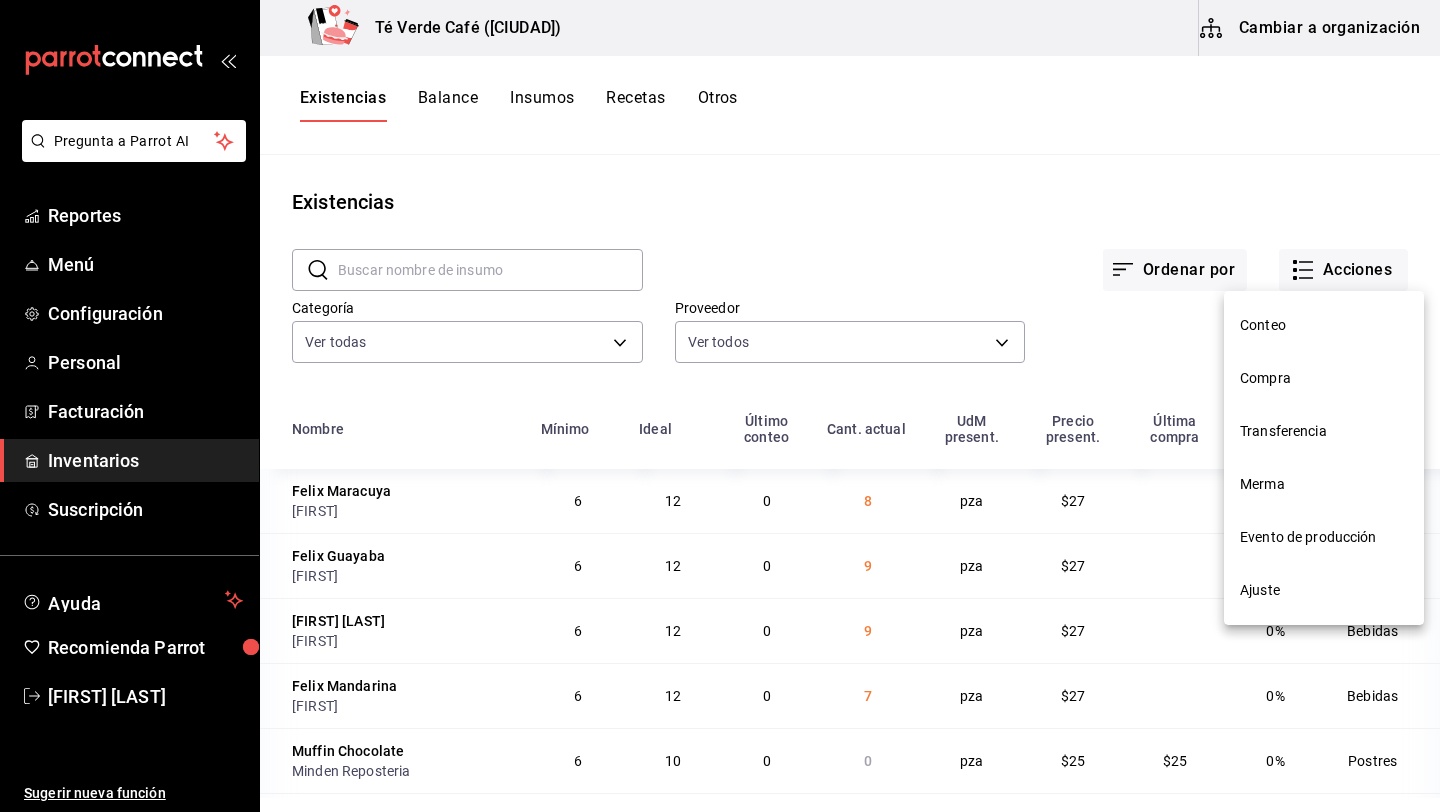 click on "Compra" at bounding box center (1324, 378) 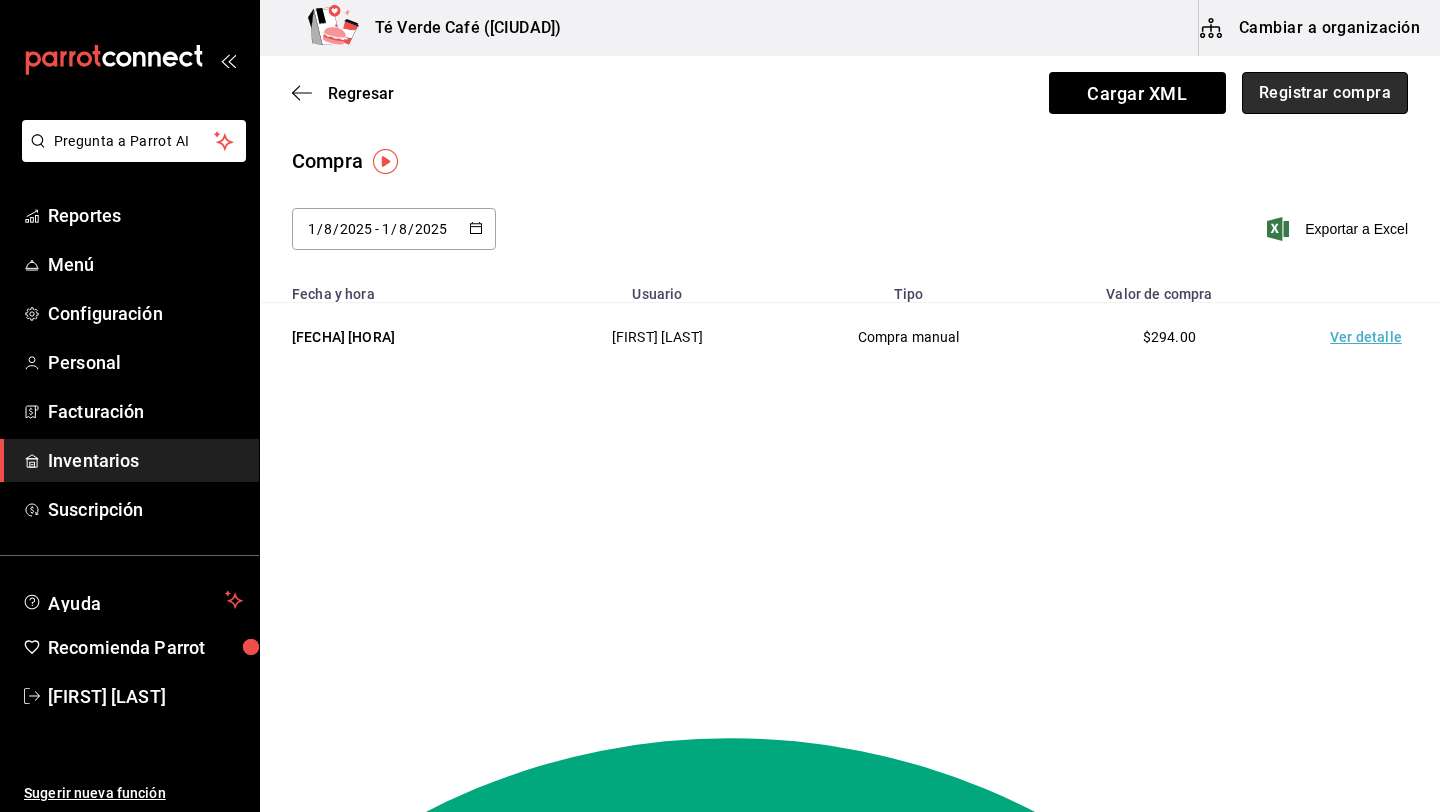 click on "Registrar compra" at bounding box center [1325, 93] 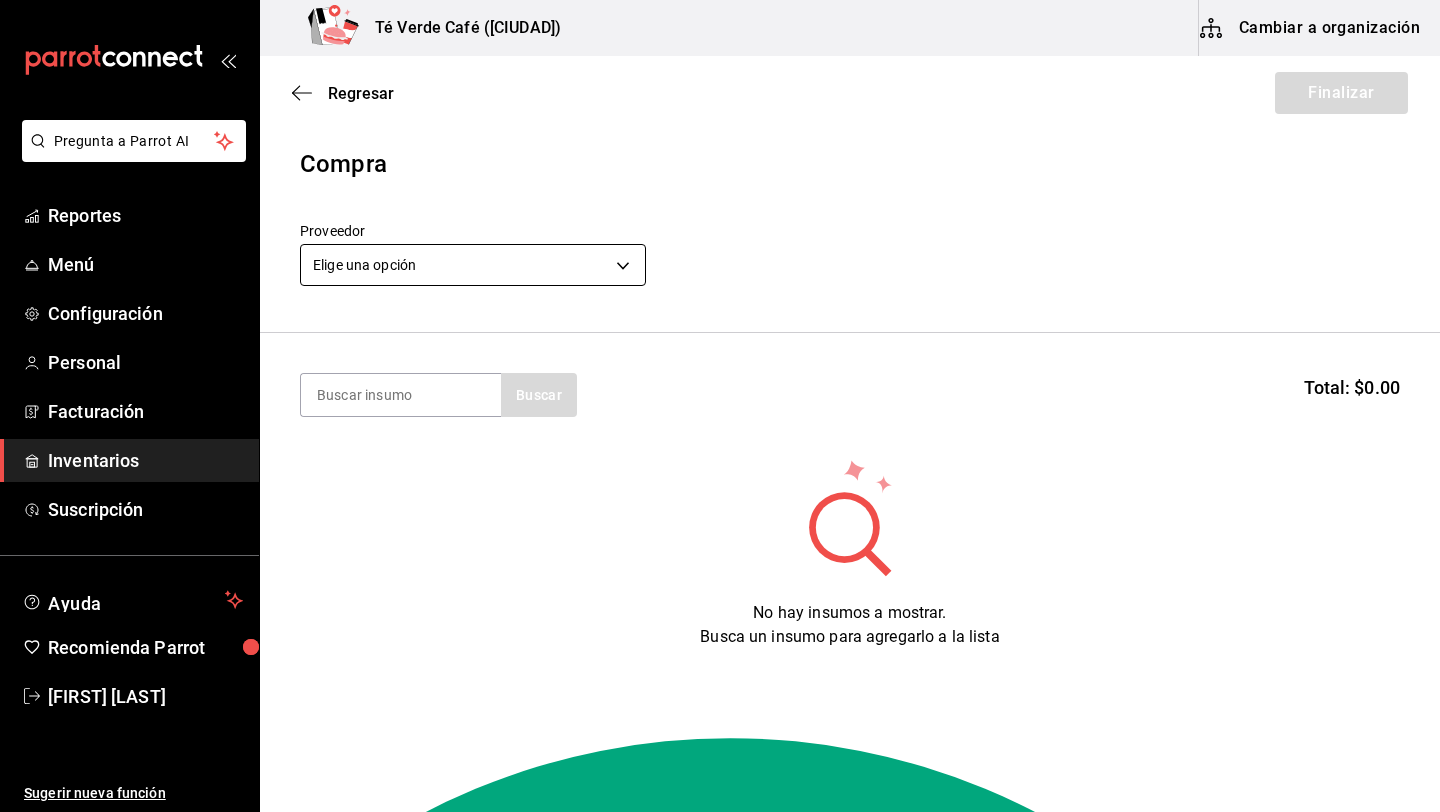 click on "Pregunta a Parrot AI Reportes   Menú   Configuración   Personal   Facturación   Inventarios   Suscripción   Ayuda Recomienda Parrot   [FIRST] [LAST]   Sugerir nueva función   Té Verde Café (Puebla) Cambiar a organización Regresar Finalizar Compra Proveedor Elige una opción default Buscar Total: $[PRICE] No hay insumos a mostrar. Busca un insumo para agregarlo a la lista GANA 1 MES GRATIS EN TU SUSCRIPCIÓN AQUÍ ¿Recuerdas cómo empezó tu restaurante?
Hoy puedes ayudar a un colega a tener el mismo cambio que tú viviste.
Recomienda Parrot directamente desde tu Portal Administrador.
Es fácil y rápido.
🎁 Por cada restaurante que se una, ganas 1 mes gratis. Ver video tutorial Ir a video Pregunta a Parrot AI Reportes   Menú   Configuración   Personal   Facturación   Inventarios   Suscripción   Ayuda Recomienda Parrot   [FIRST] [LAST]   Sugerir nueva función   Editar Eliminar Visitar centro de ayuda ([PHONE]) [EMAIL] Visitar centro de ayuda ([PHONE])" at bounding box center (720, 349) 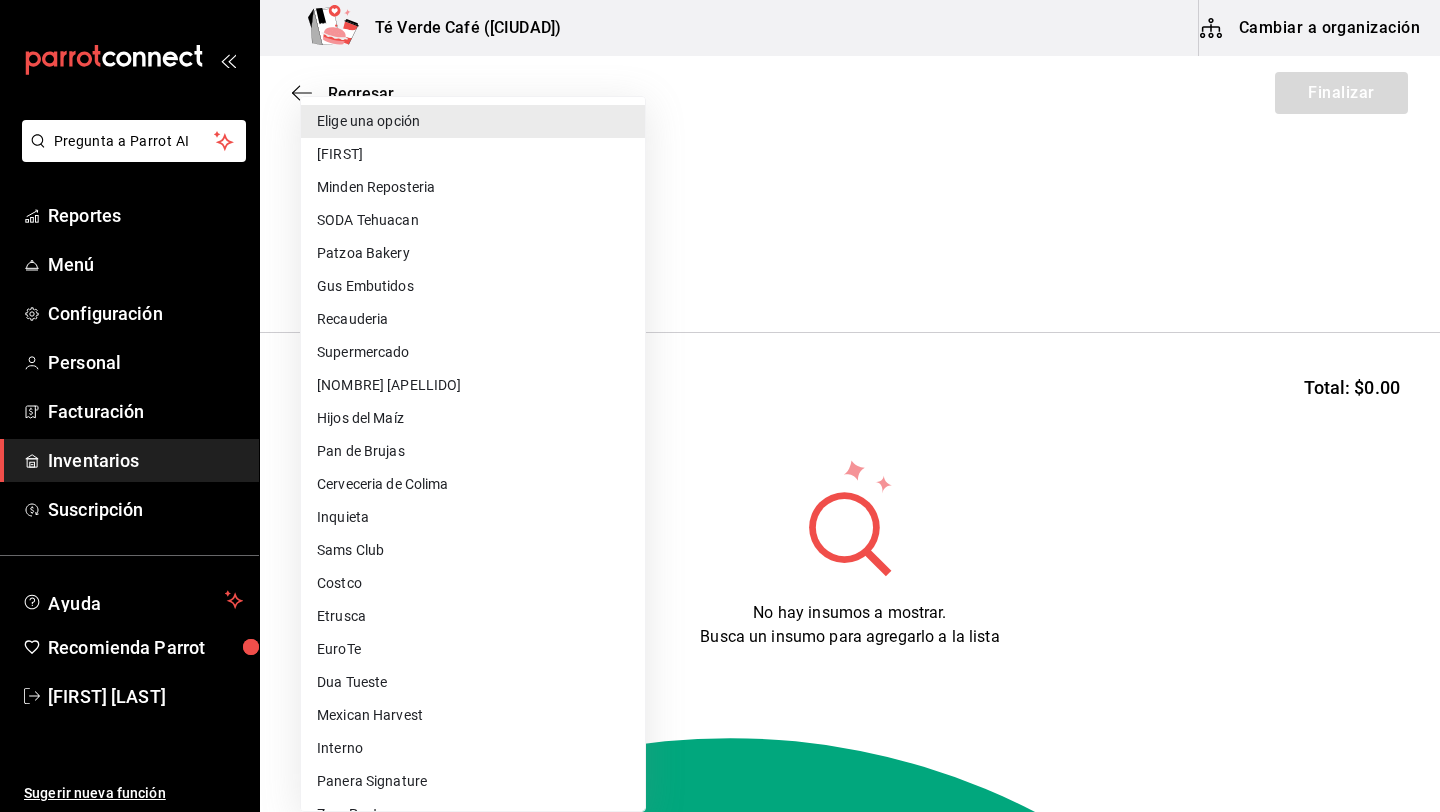 scroll, scrollTop: 46, scrollLeft: 0, axis: vertical 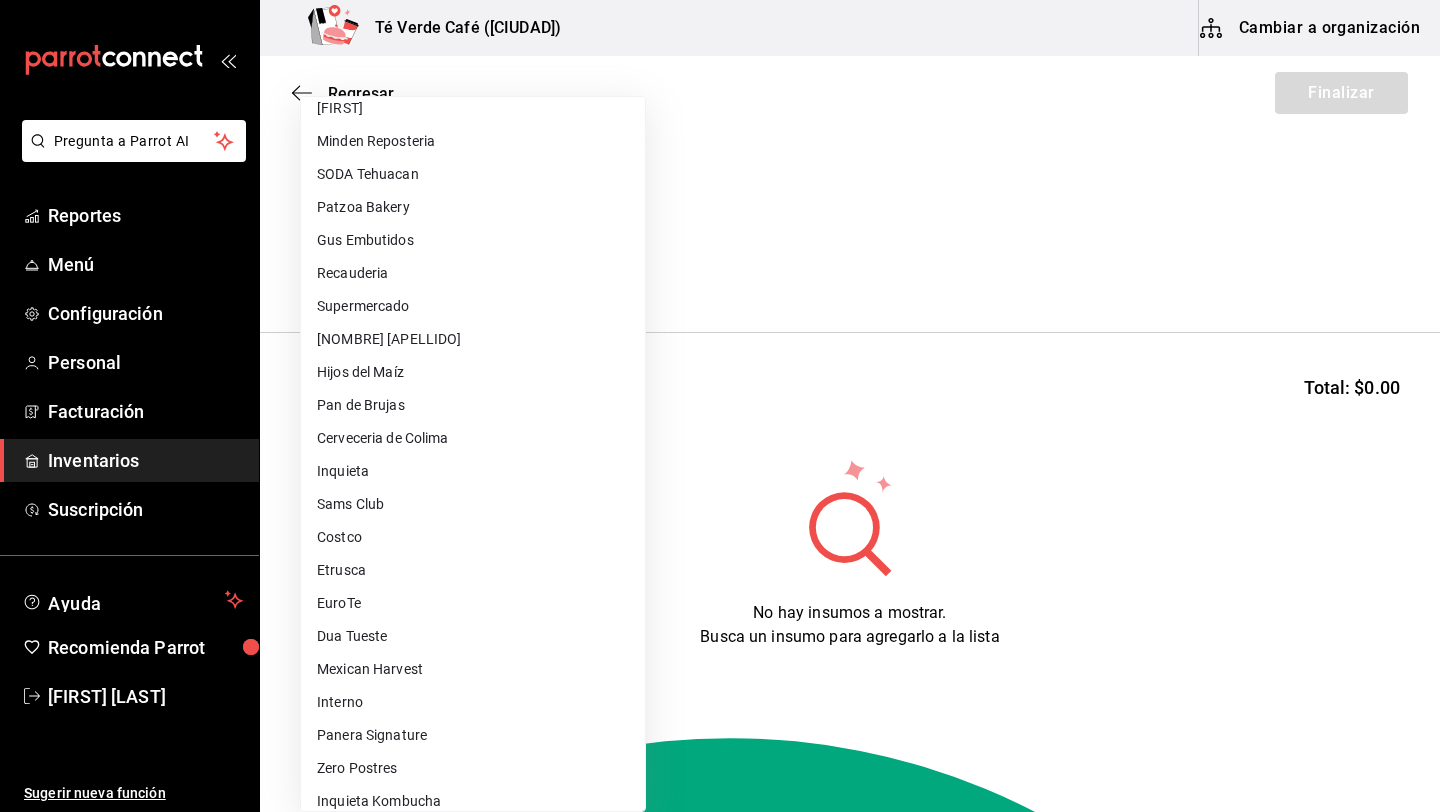 click on "SODA Tehuacan" at bounding box center (473, 174) 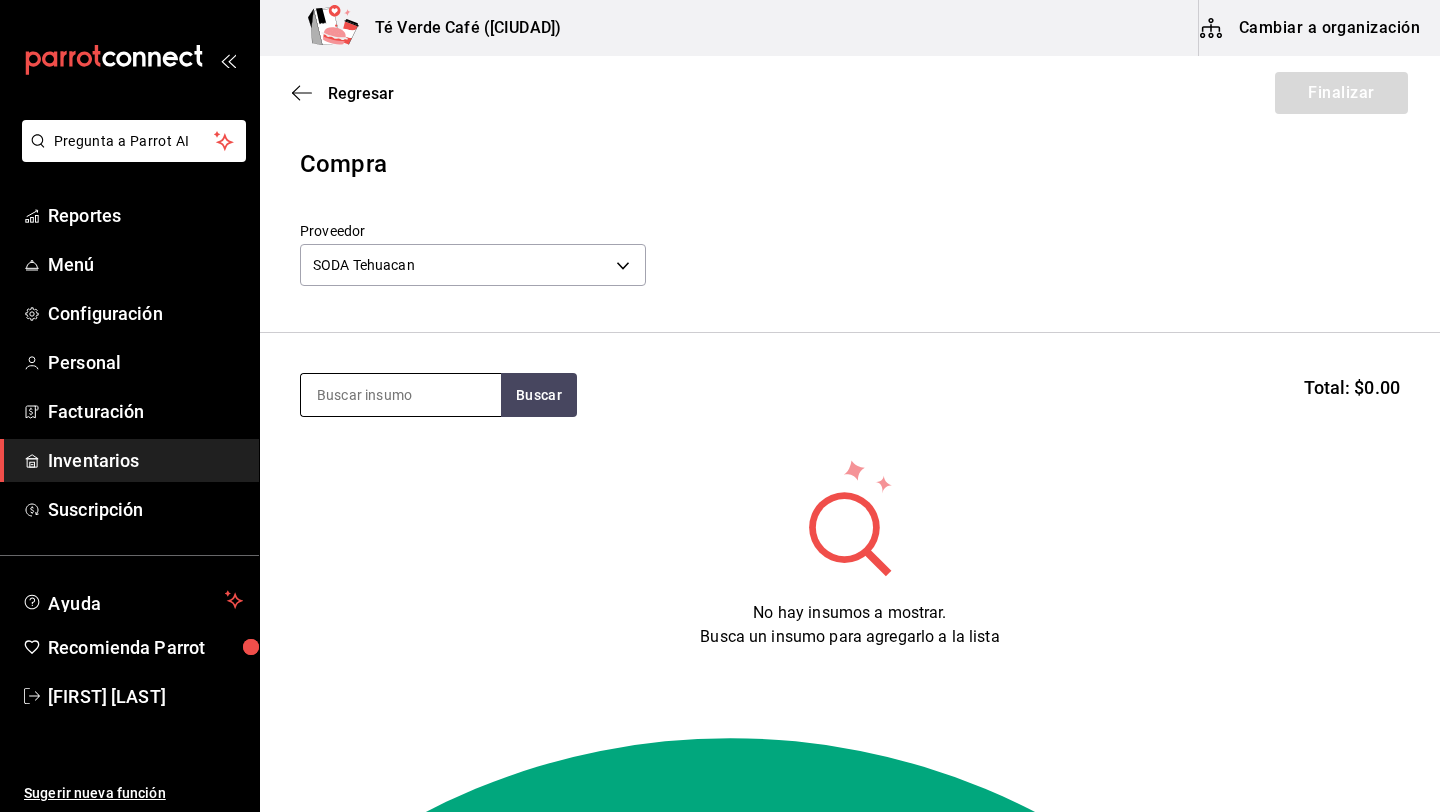click at bounding box center (401, 395) 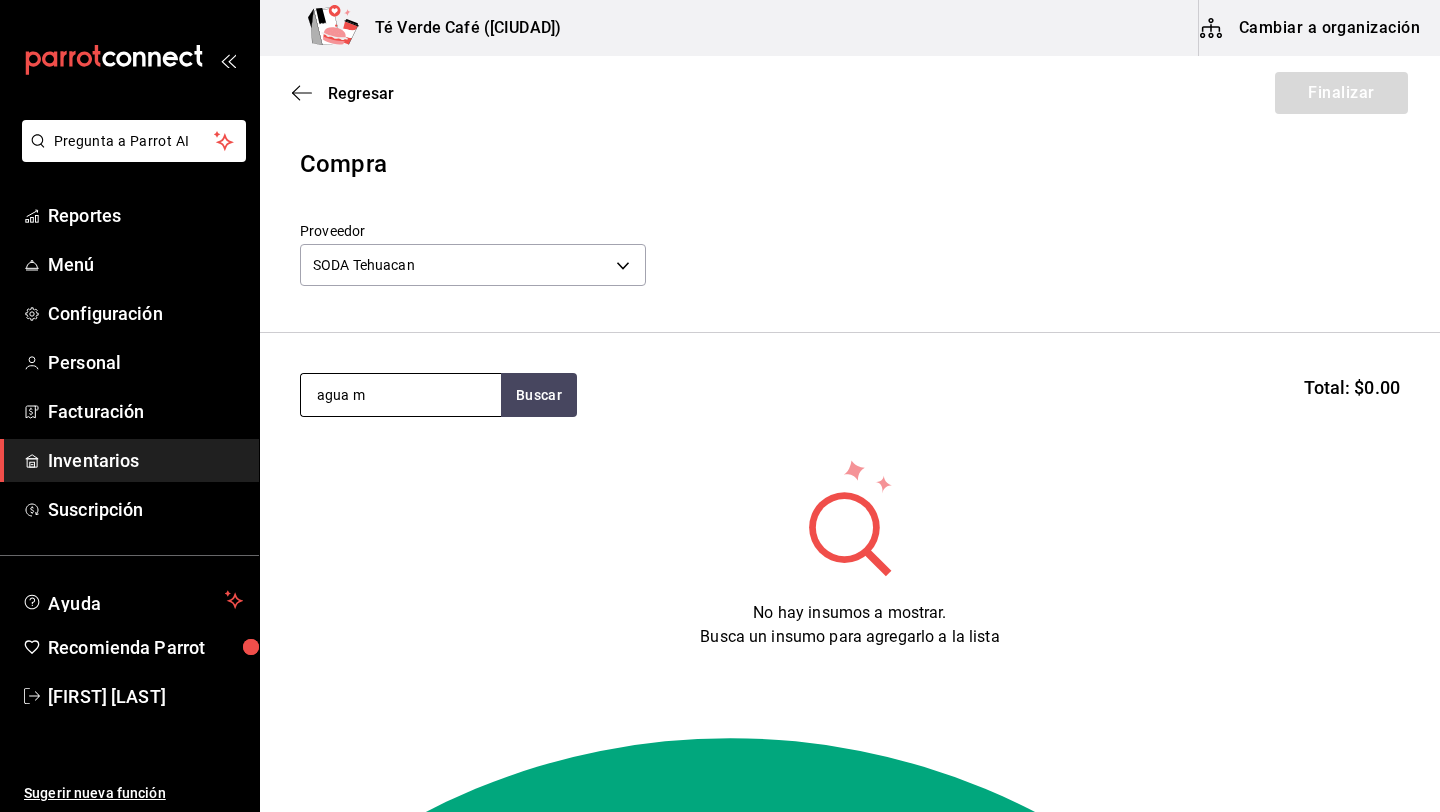 type on "agua m" 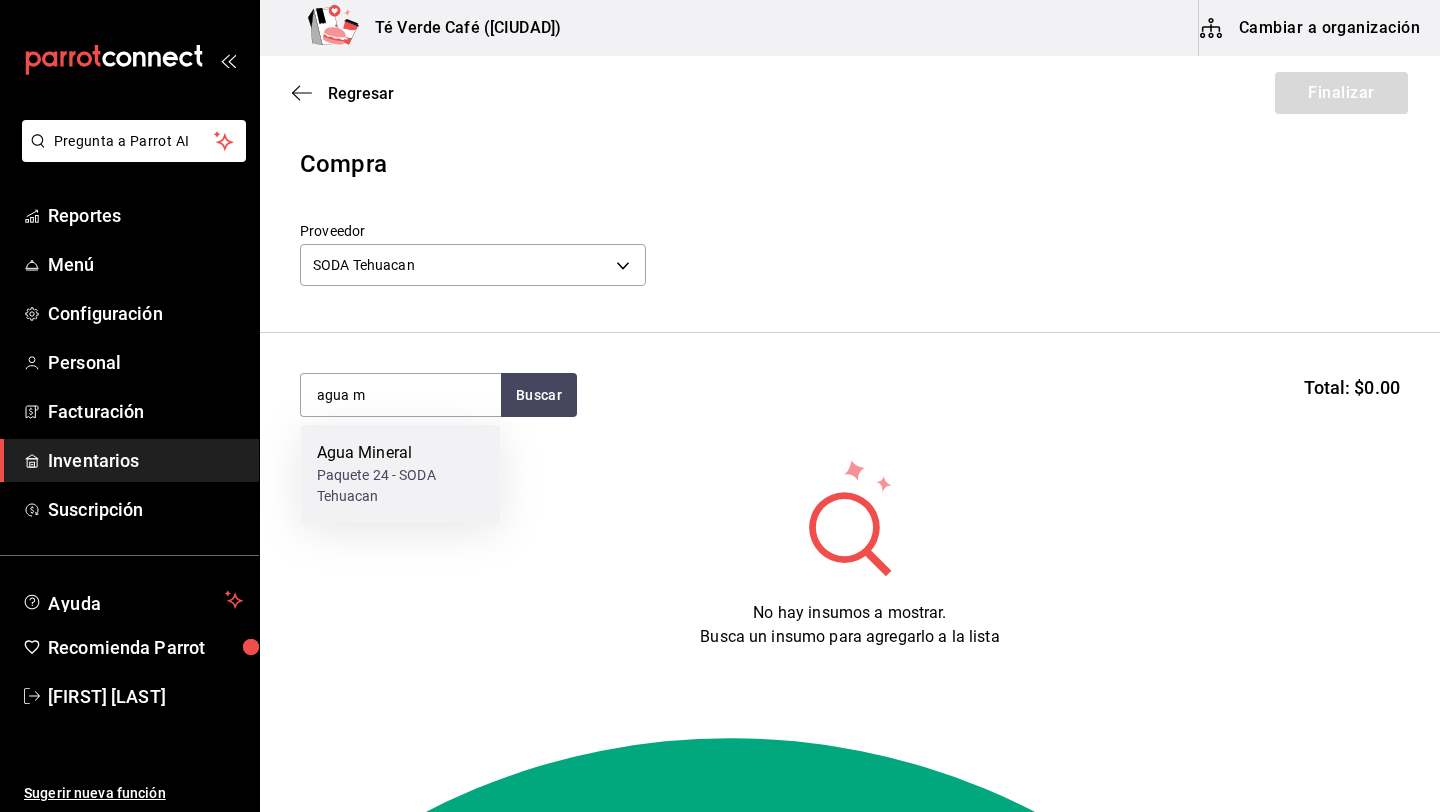click on "Agua Mineral" at bounding box center (401, 453) 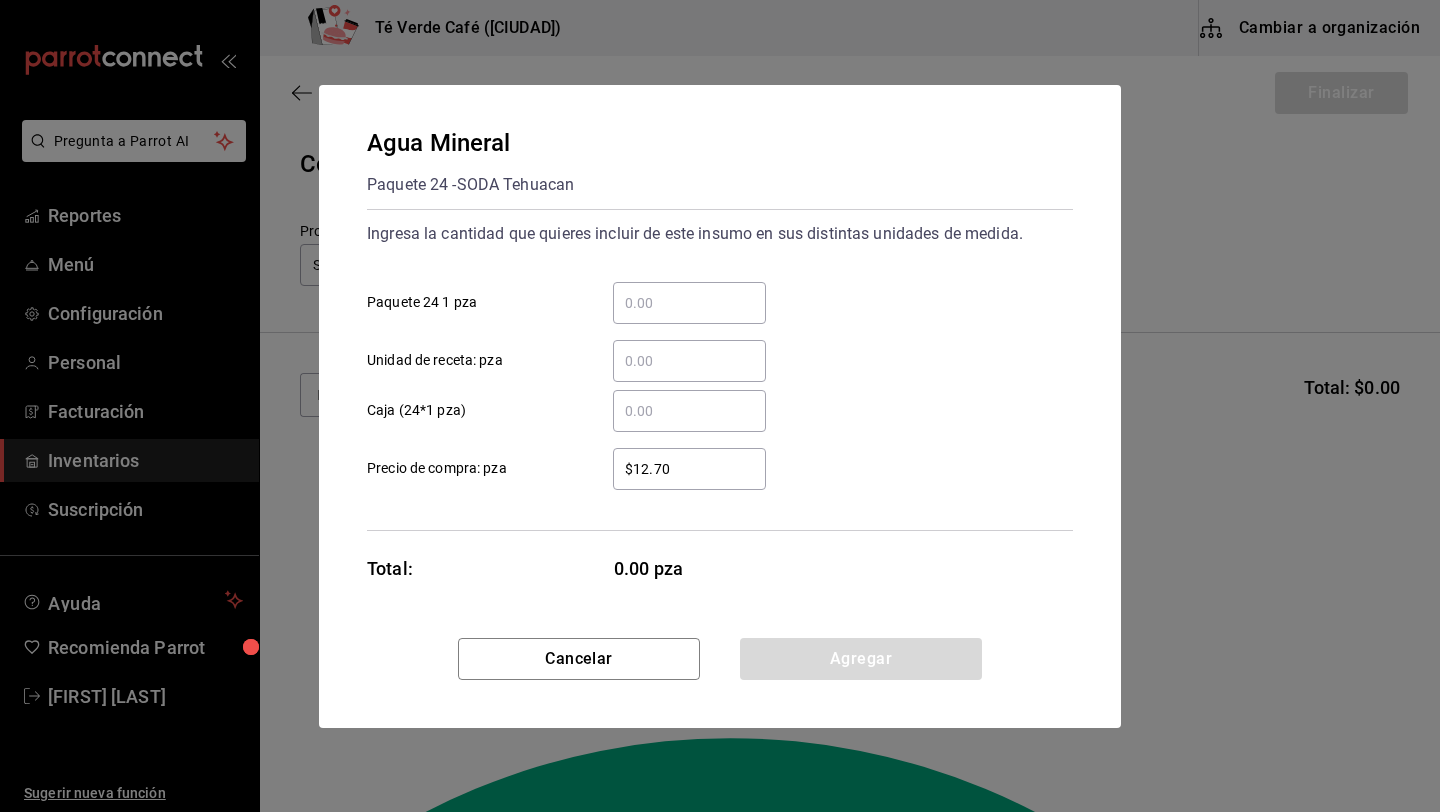 click on "​ Paquete 24 1 pza" at bounding box center (689, 303) 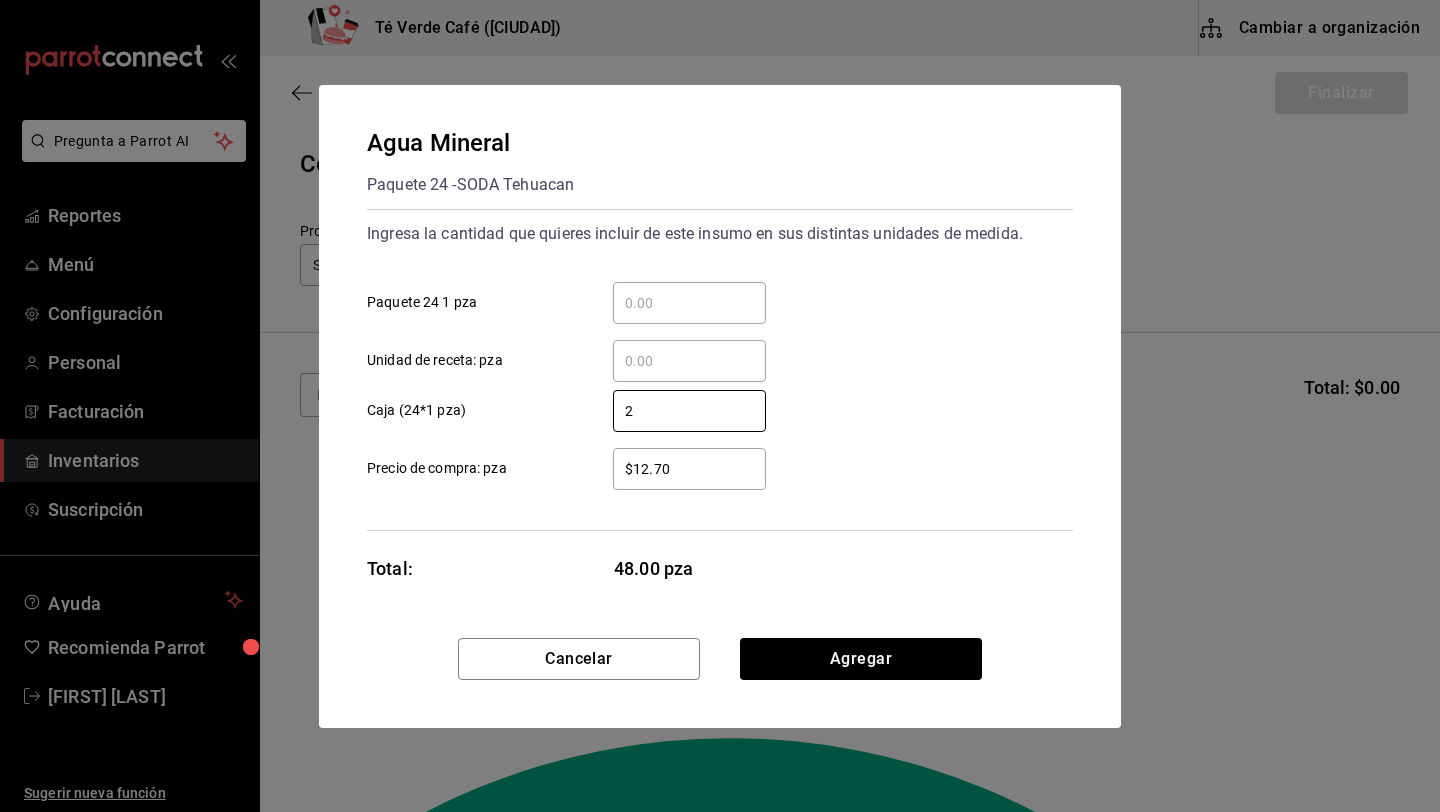 type on "2" 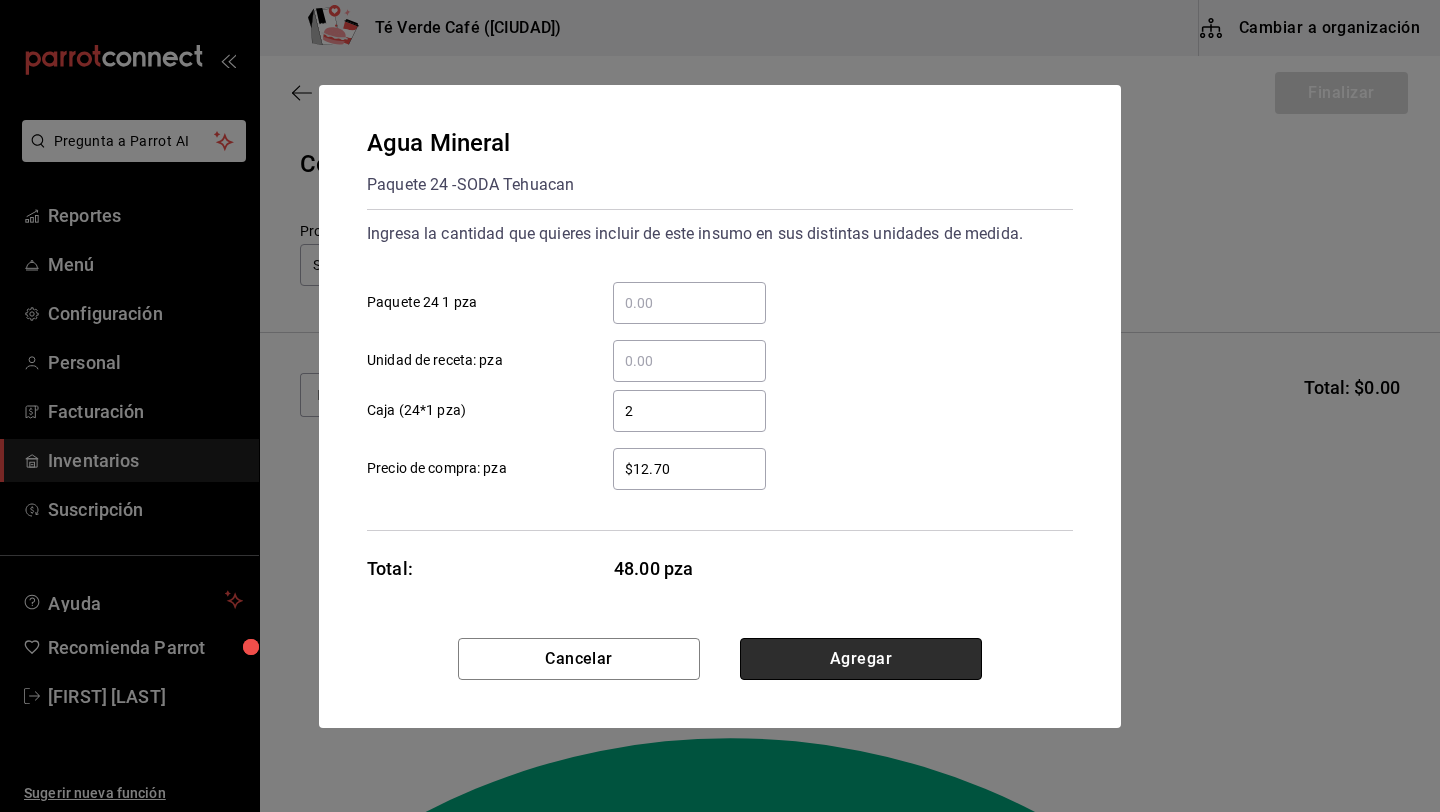 click on "Agregar" at bounding box center (861, 659) 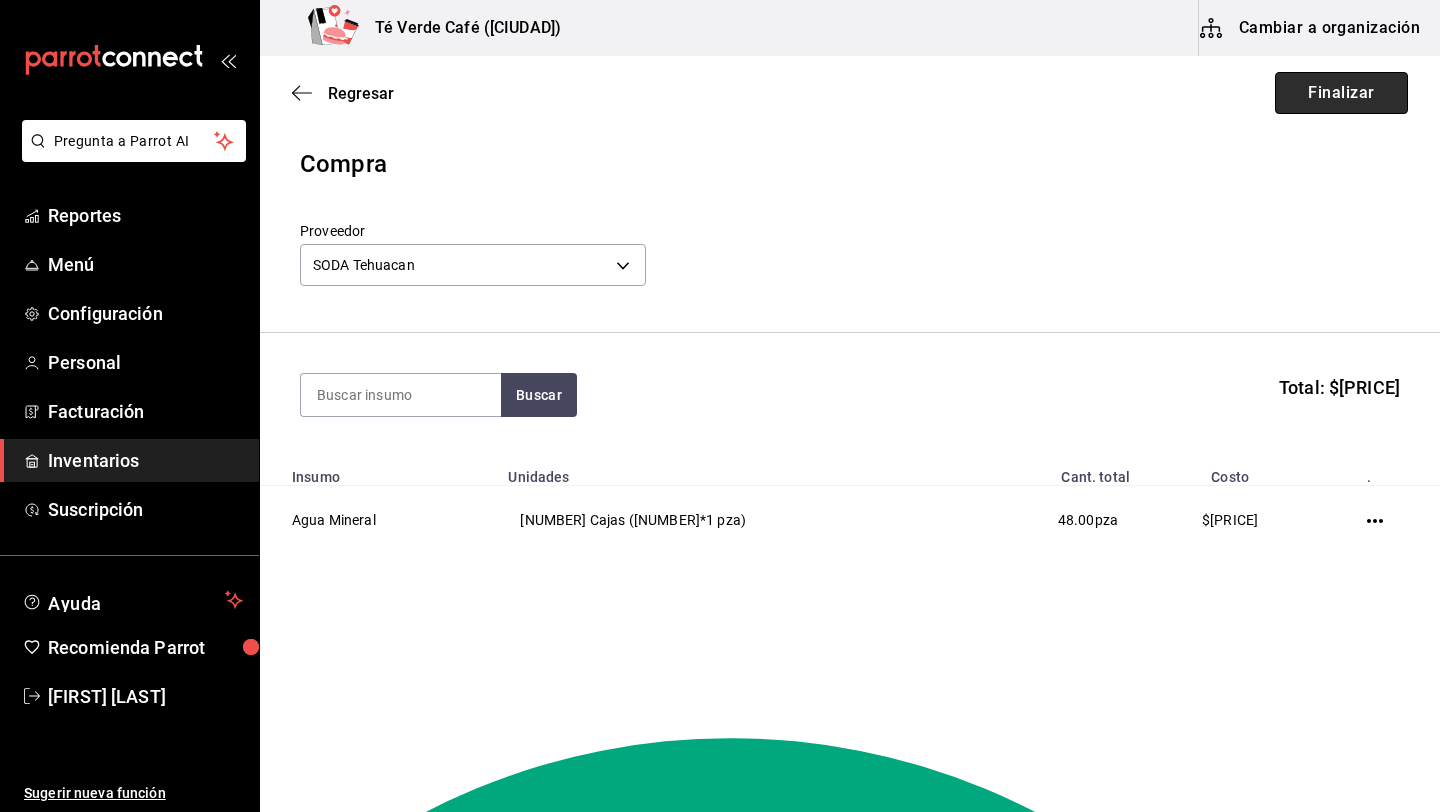 click on "Finalizar" at bounding box center [1341, 93] 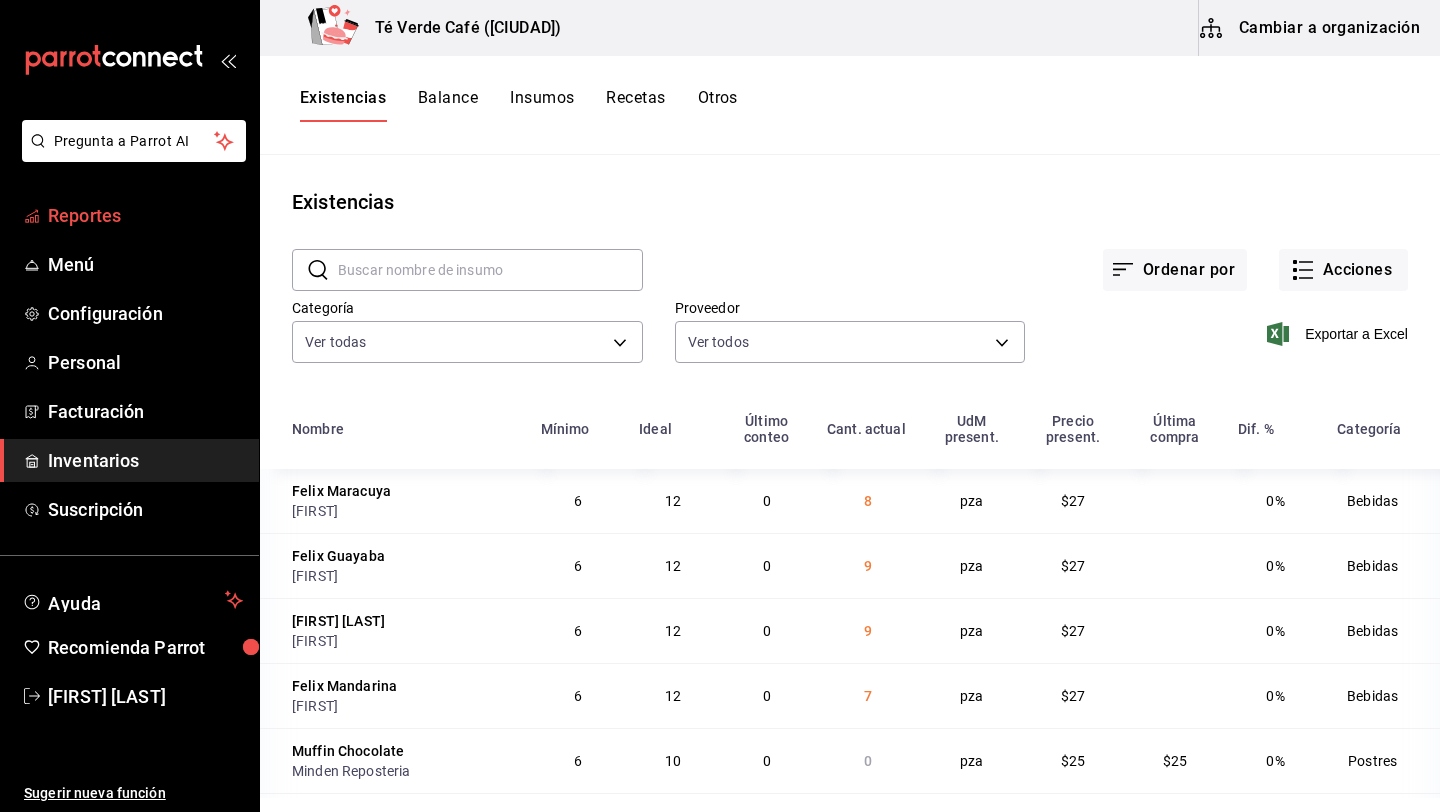 click on "Reportes" at bounding box center [145, 215] 